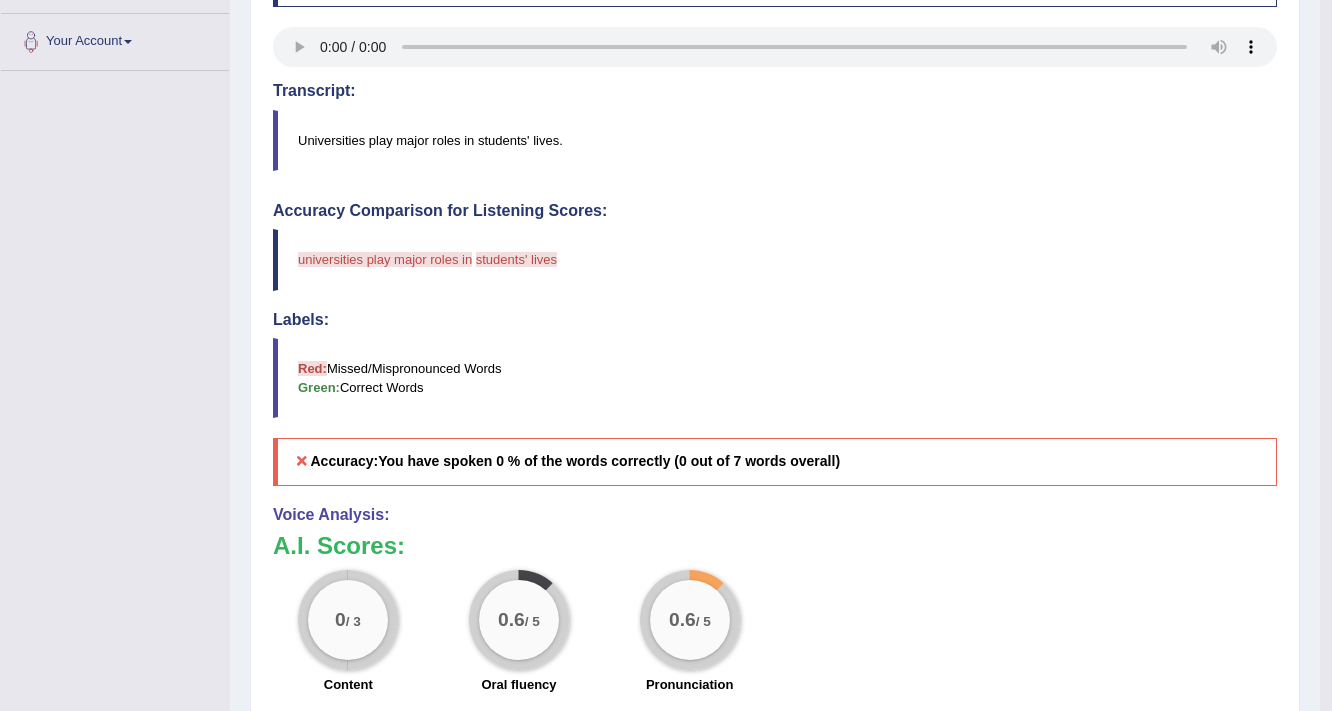 scroll, scrollTop: 0, scrollLeft: 0, axis: both 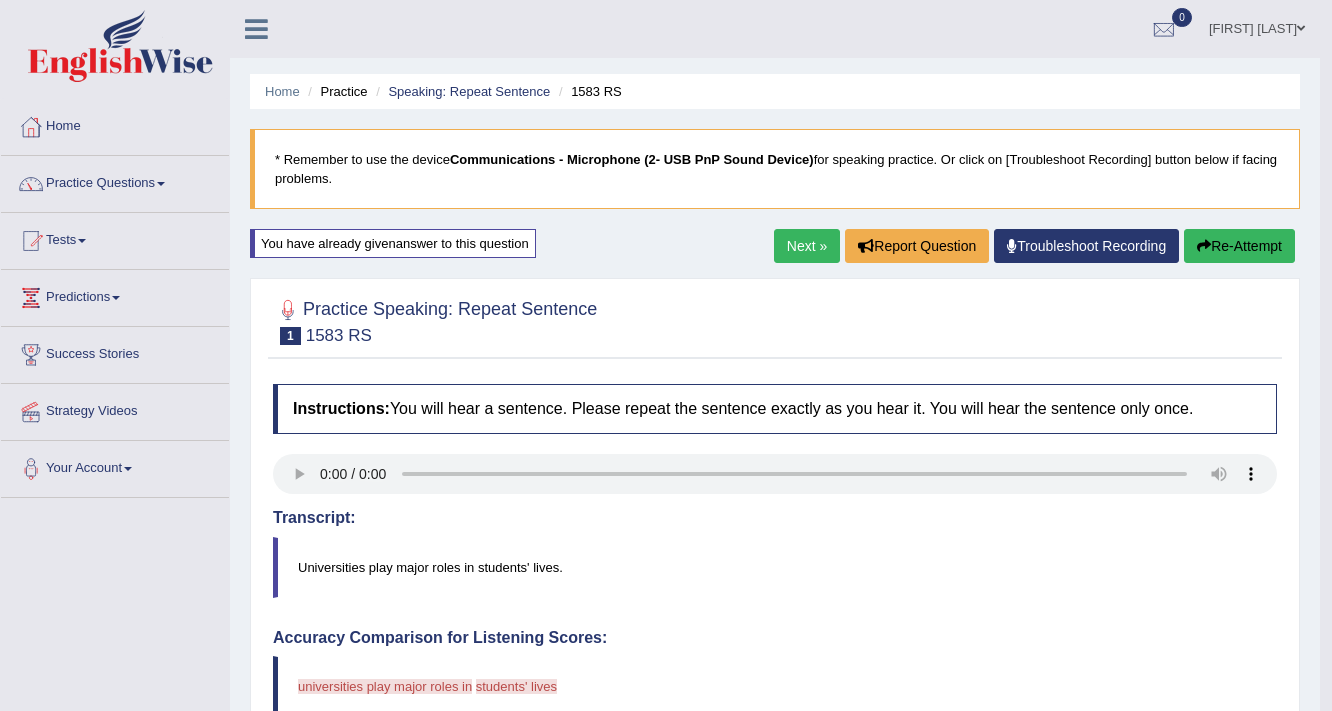 click on "Re-Attempt" at bounding box center [1239, 246] 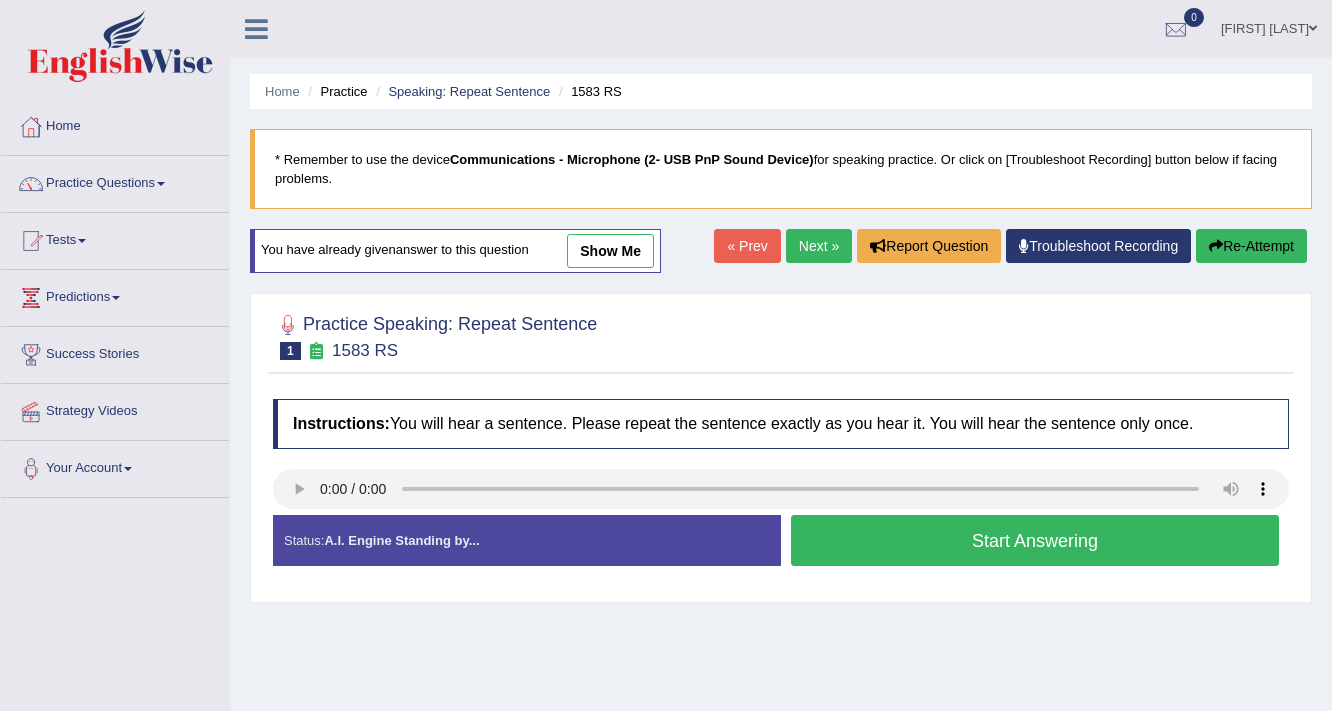scroll, scrollTop: 0, scrollLeft: 0, axis: both 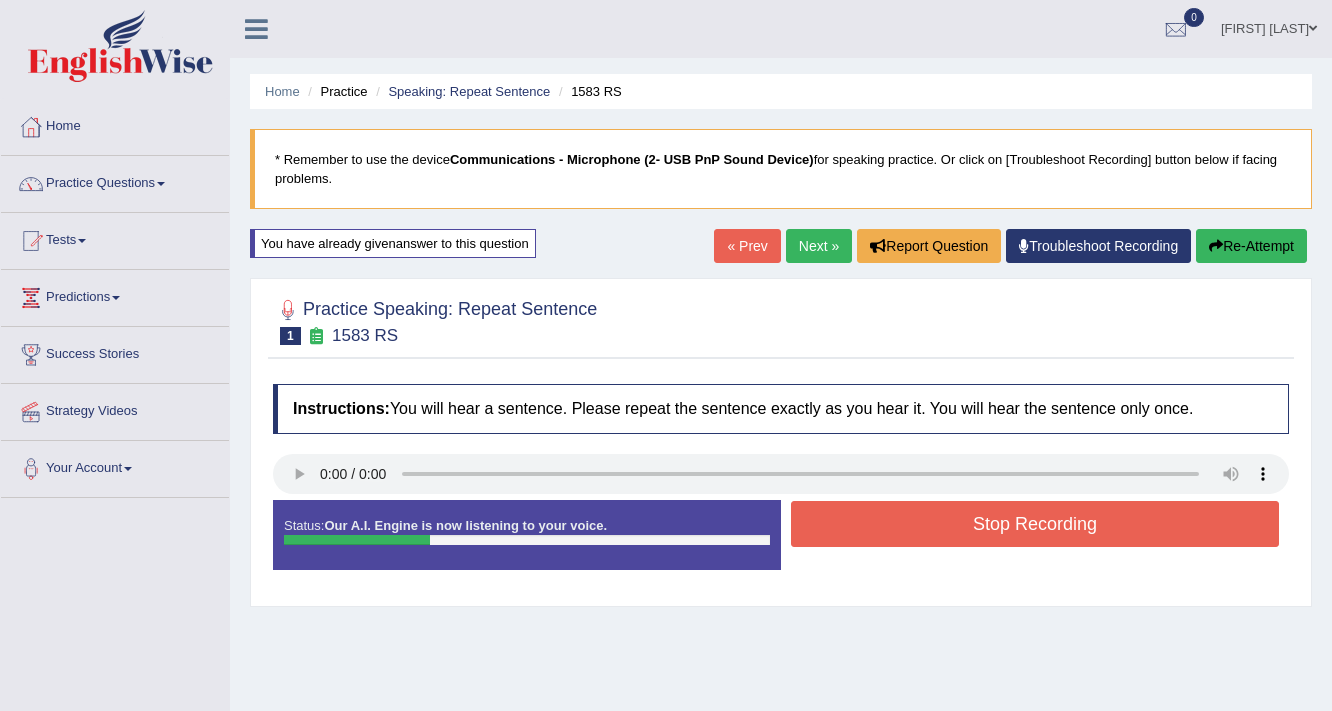 click on "Stop Recording" at bounding box center [1035, 524] 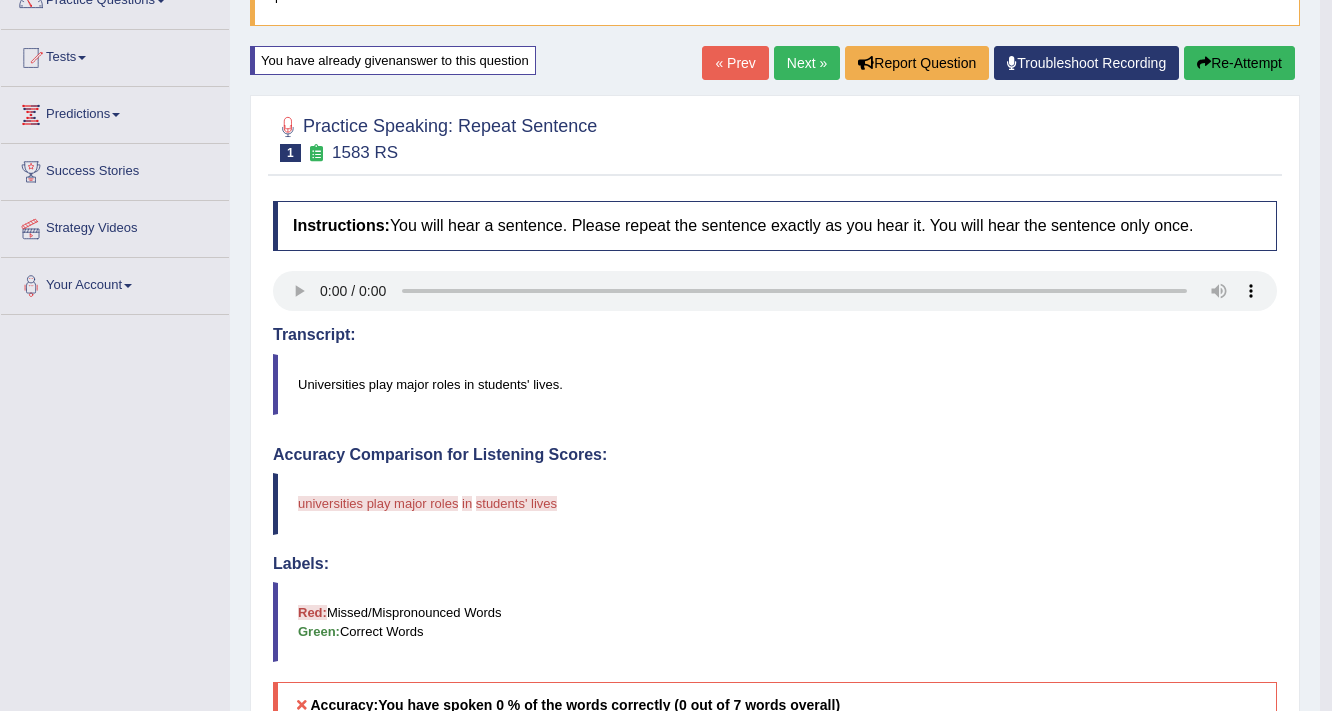 scroll, scrollTop: 0, scrollLeft: 0, axis: both 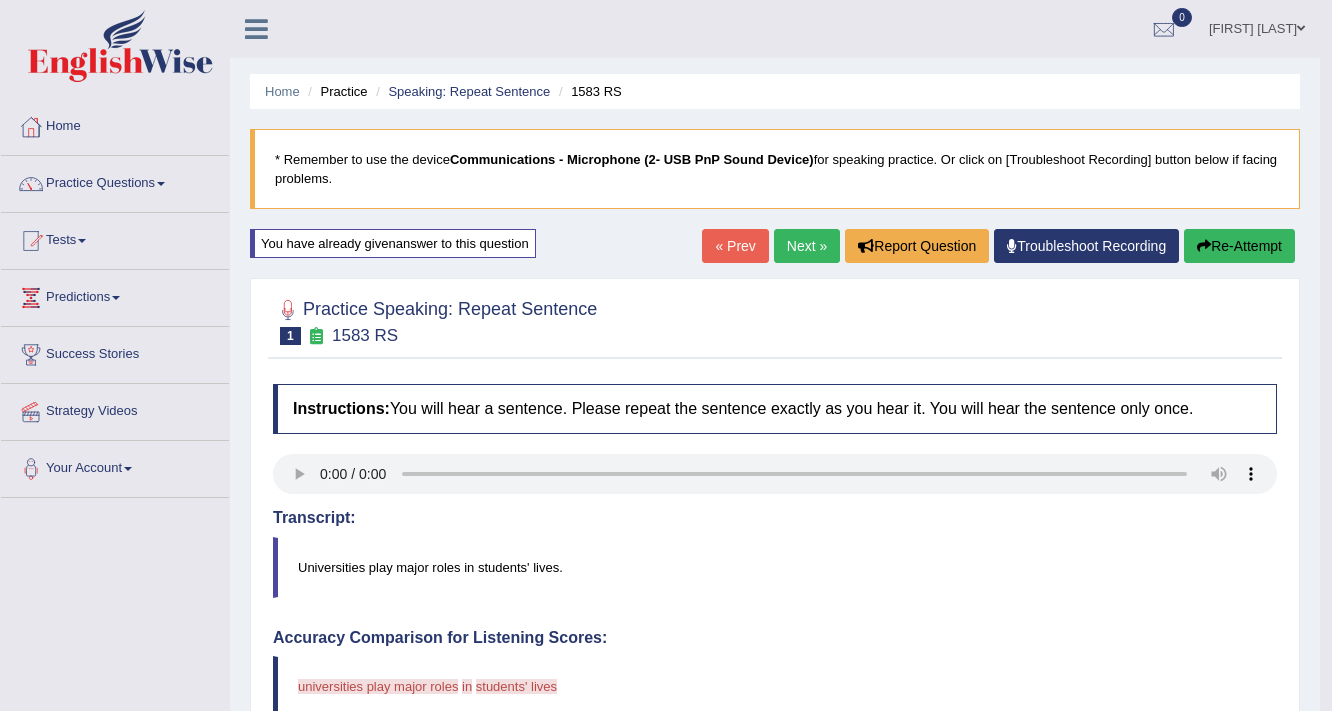 click on "Re-Attempt" at bounding box center (1239, 246) 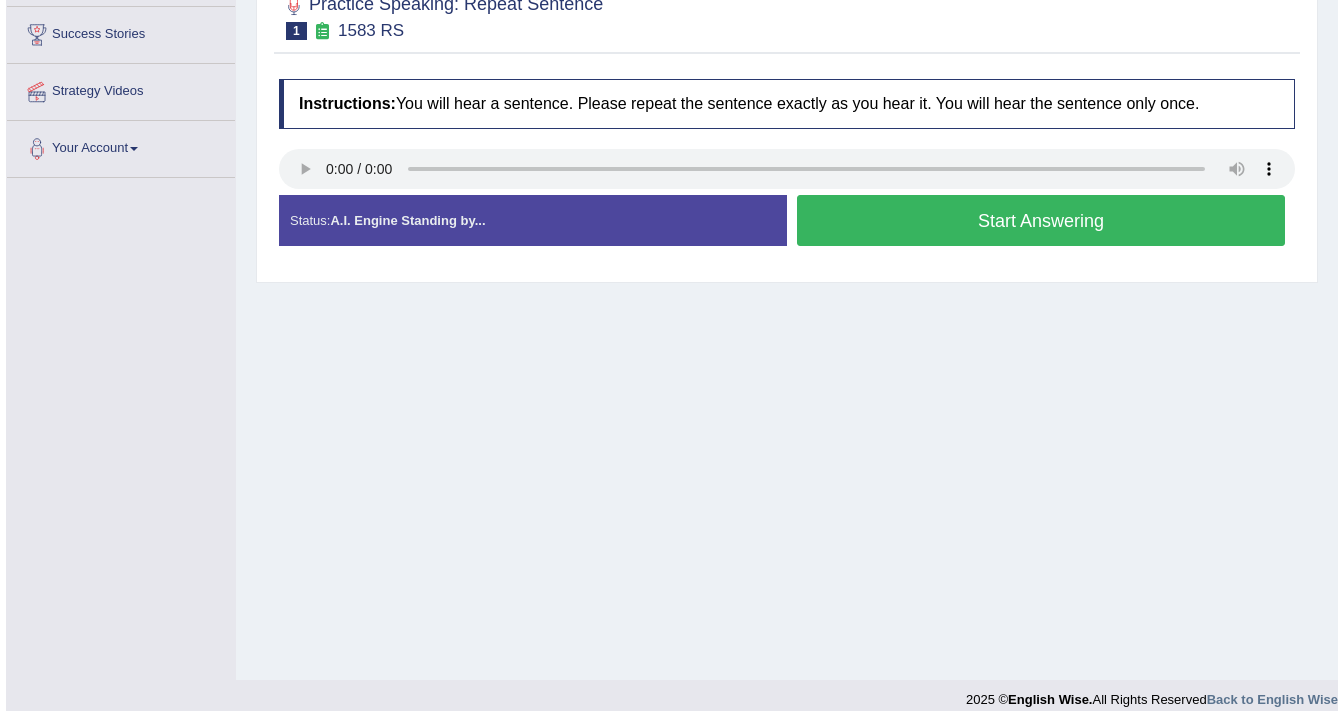 scroll, scrollTop: 0, scrollLeft: 0, axis: both 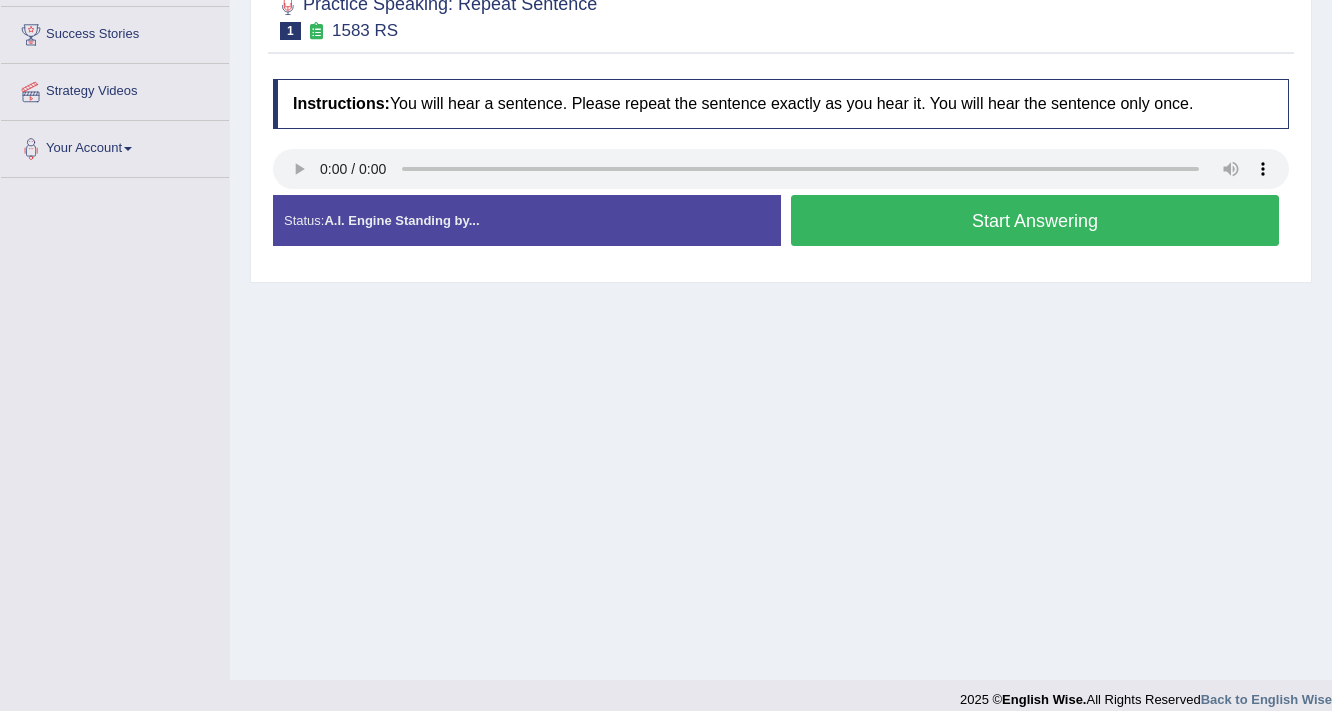 click on "Start Answering" at bounding box center [1035, 220] 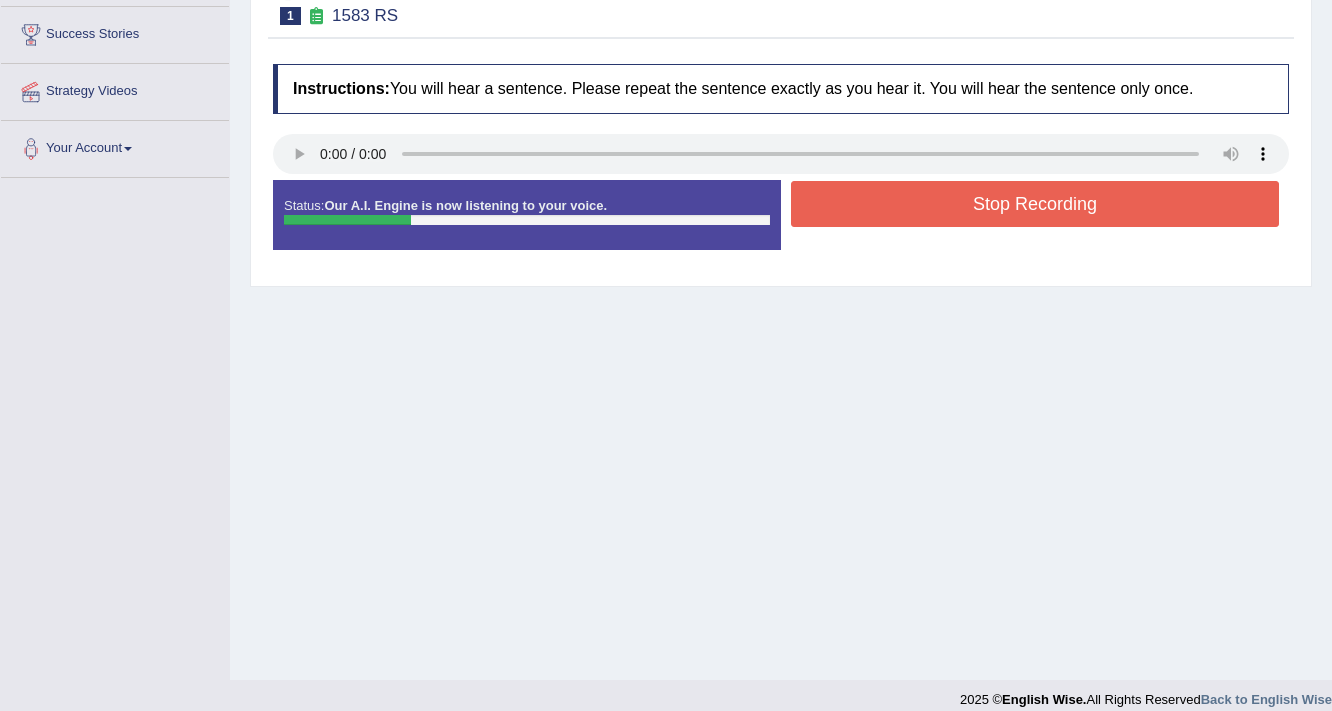 click on "Stop Recording" at bounding box center [1035, 204] 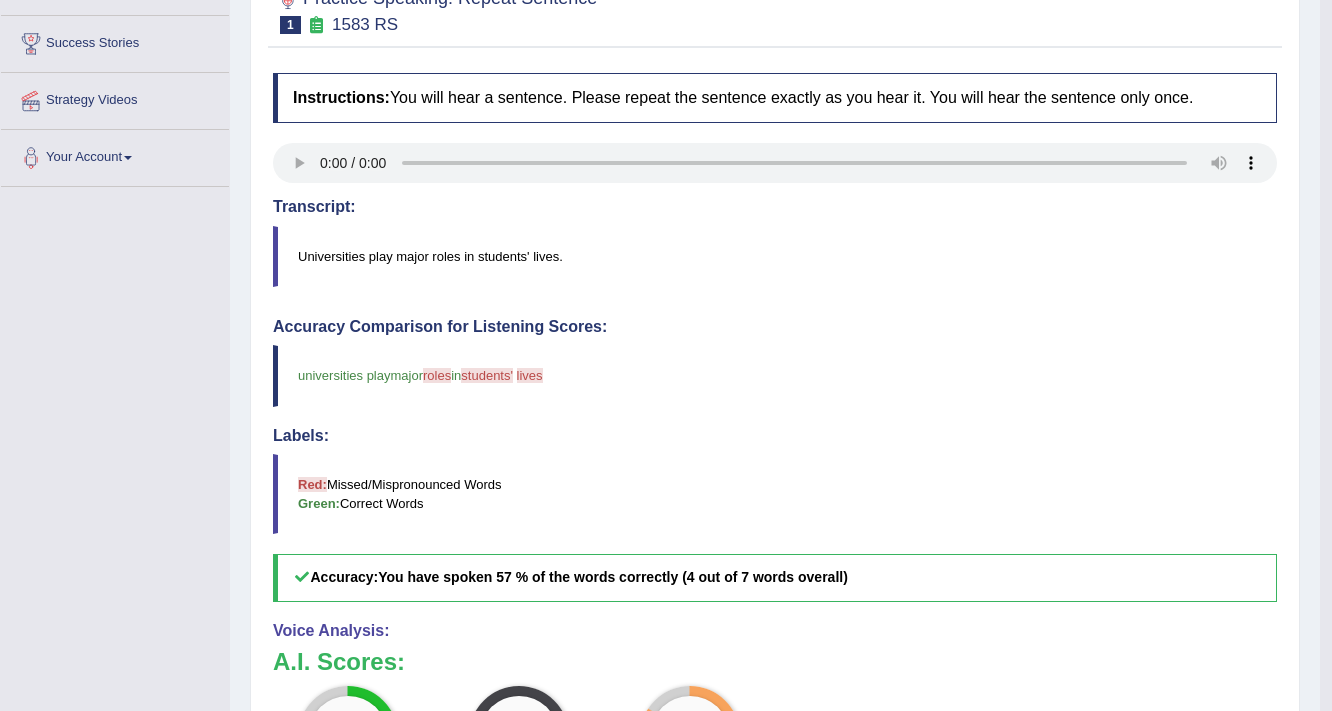 scroll, scrollTop: 0, scrollLeft: 0, axis: both 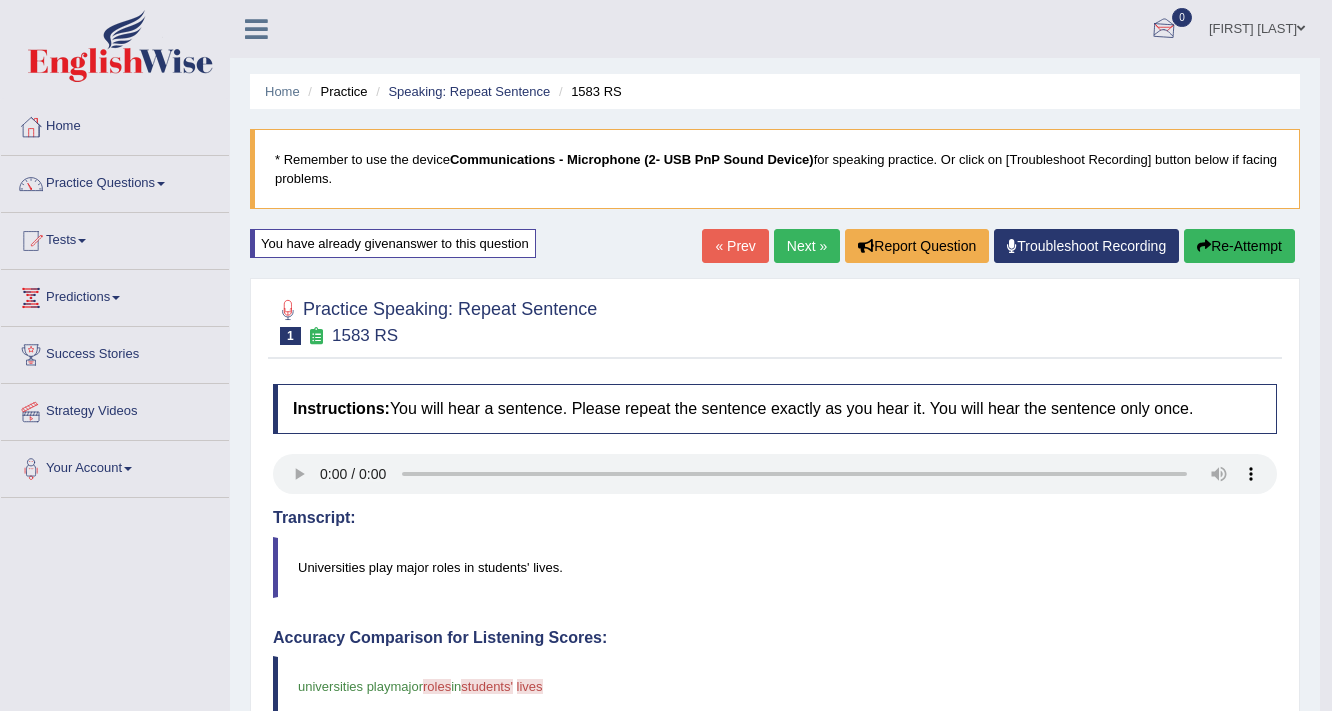 click on "Chinmay Deepak Patil" at bounding box center [1257, 26] 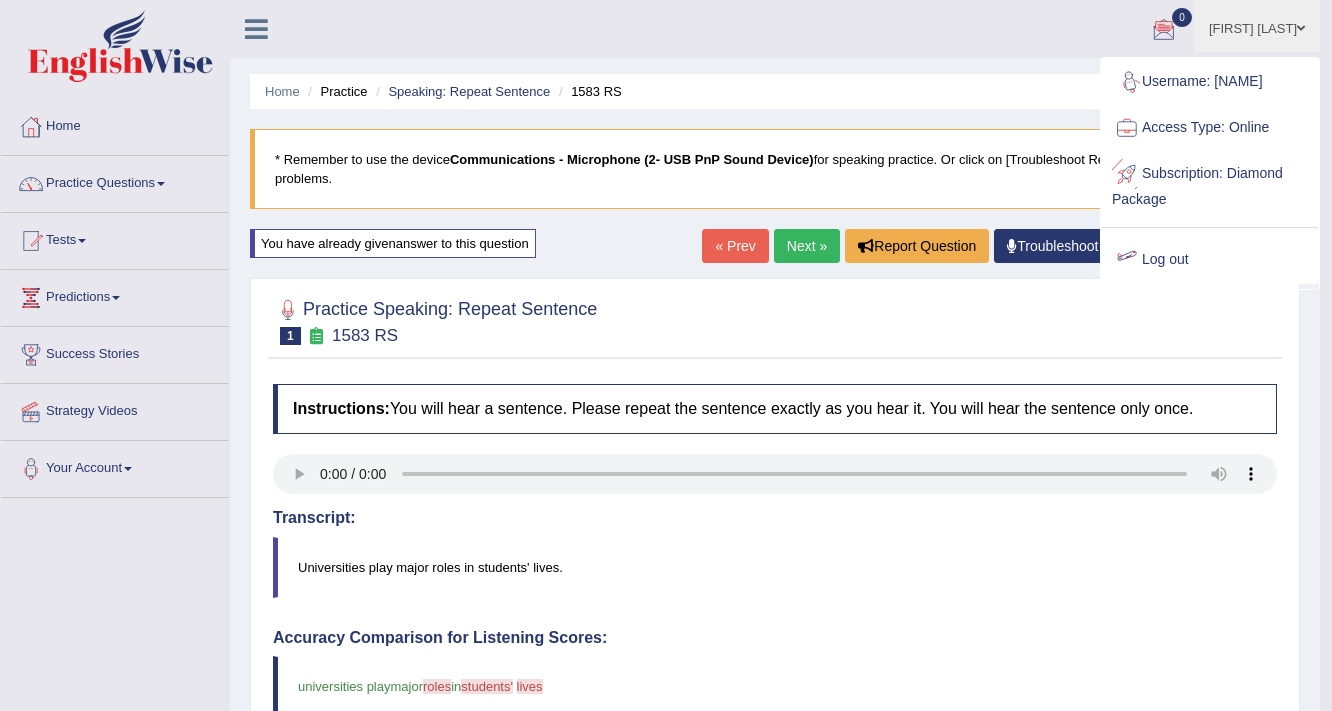 click on "Log out" at bounding box center [1210, 260] 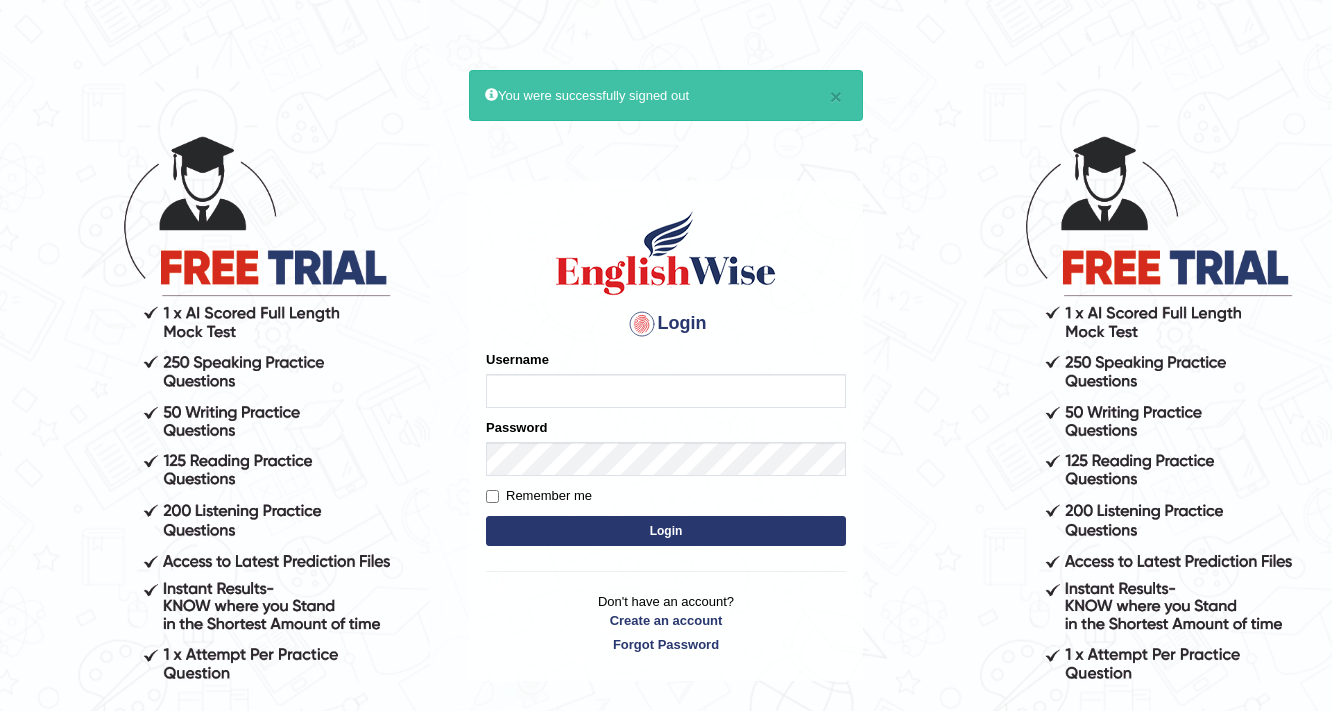 scroll, scrollTop: 0, scrollLeft: 0, axis: both 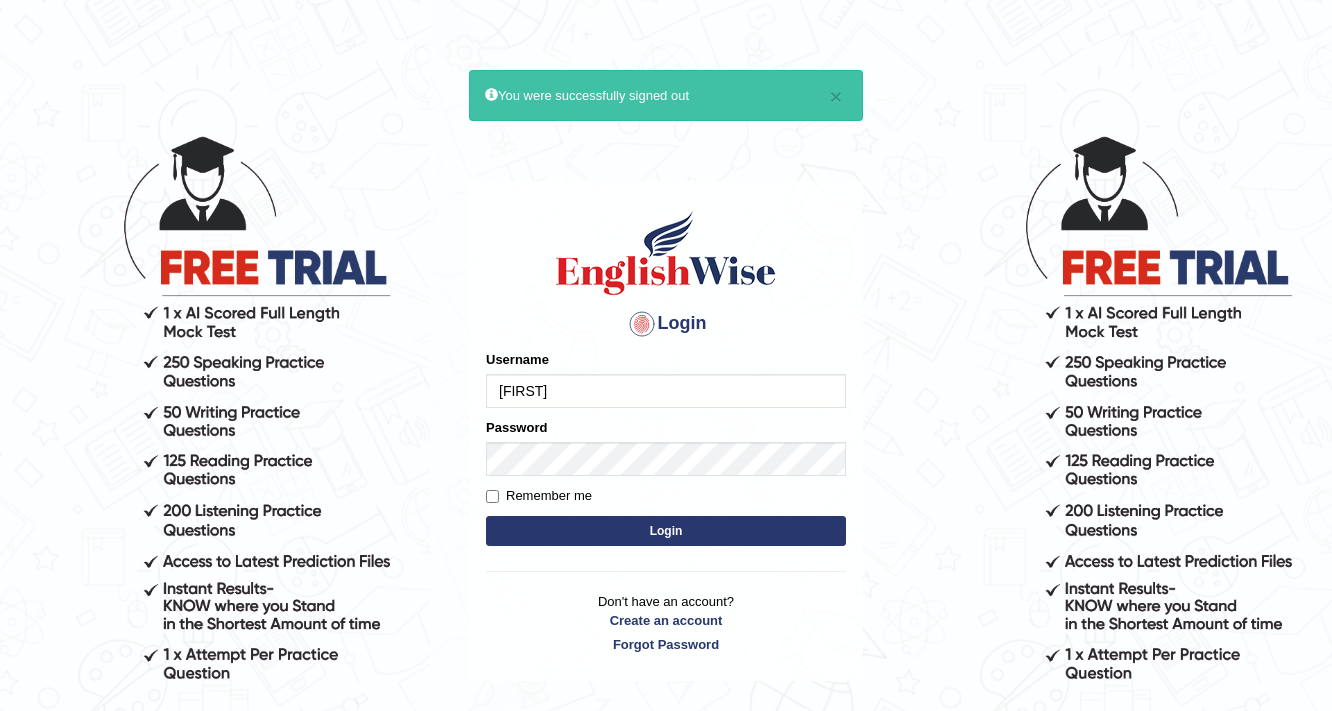 type on "oliverf" 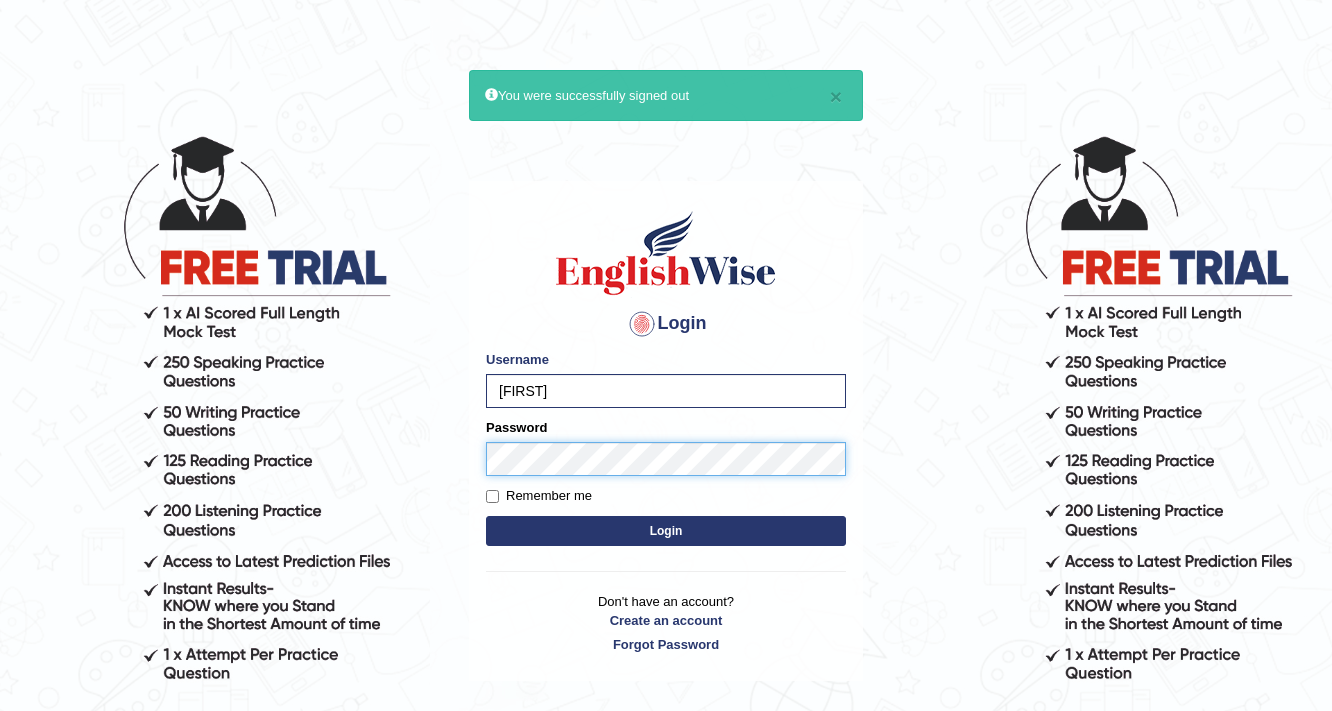 click on "Login" at bounding box center (666, 531) 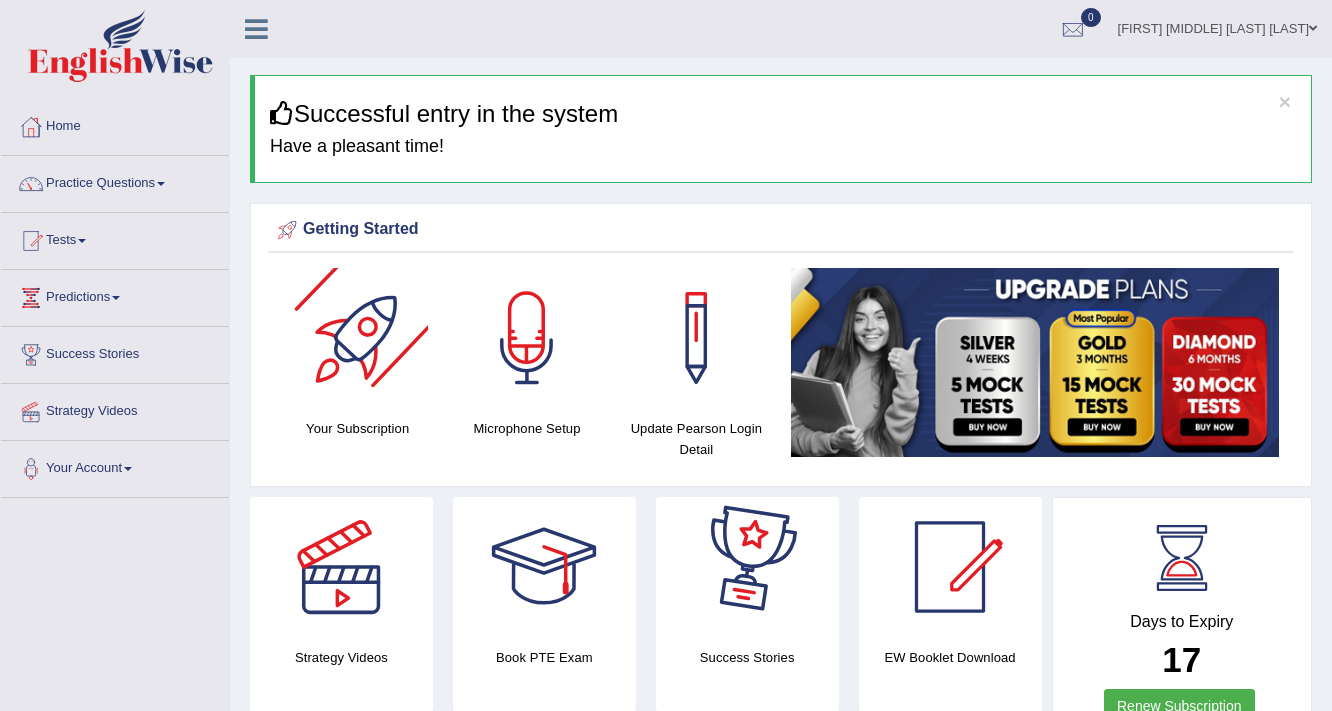 scroll, scrollTop: 0, scrollLeft: 0, axis: both 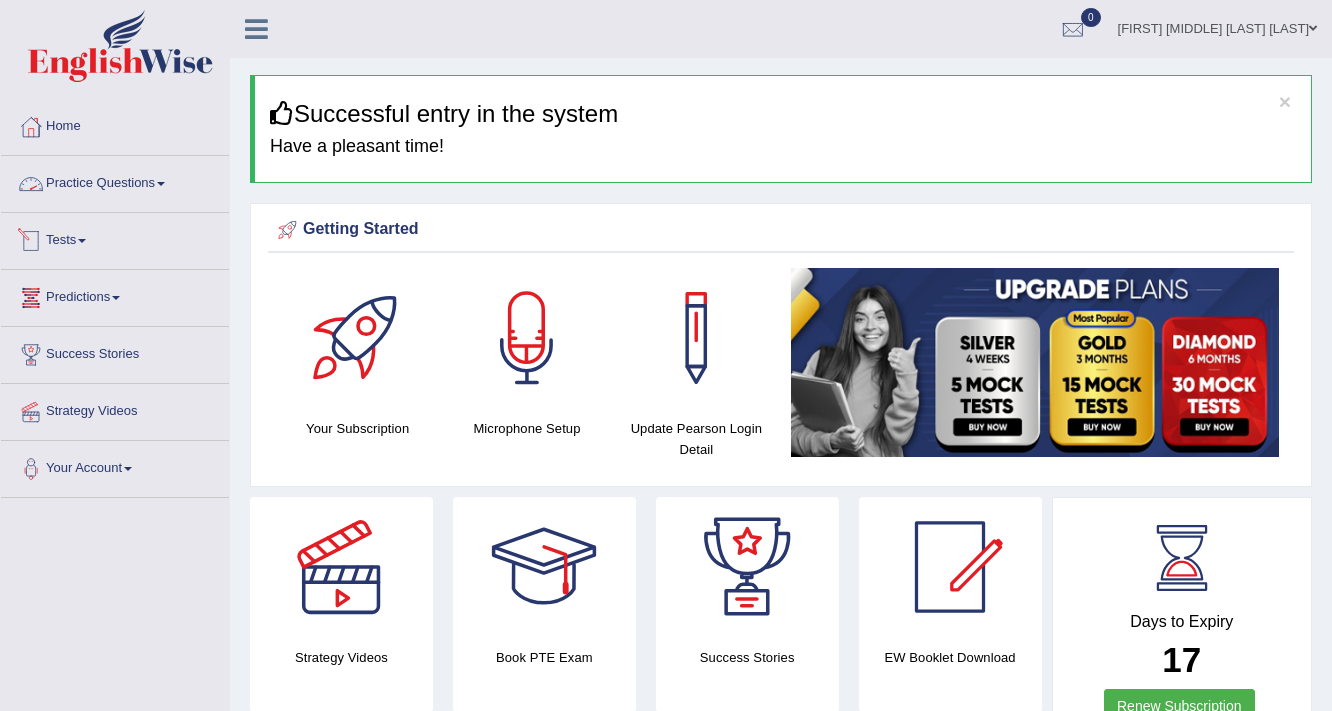 click on "Practice Questions" at bounding box center (115, 181) 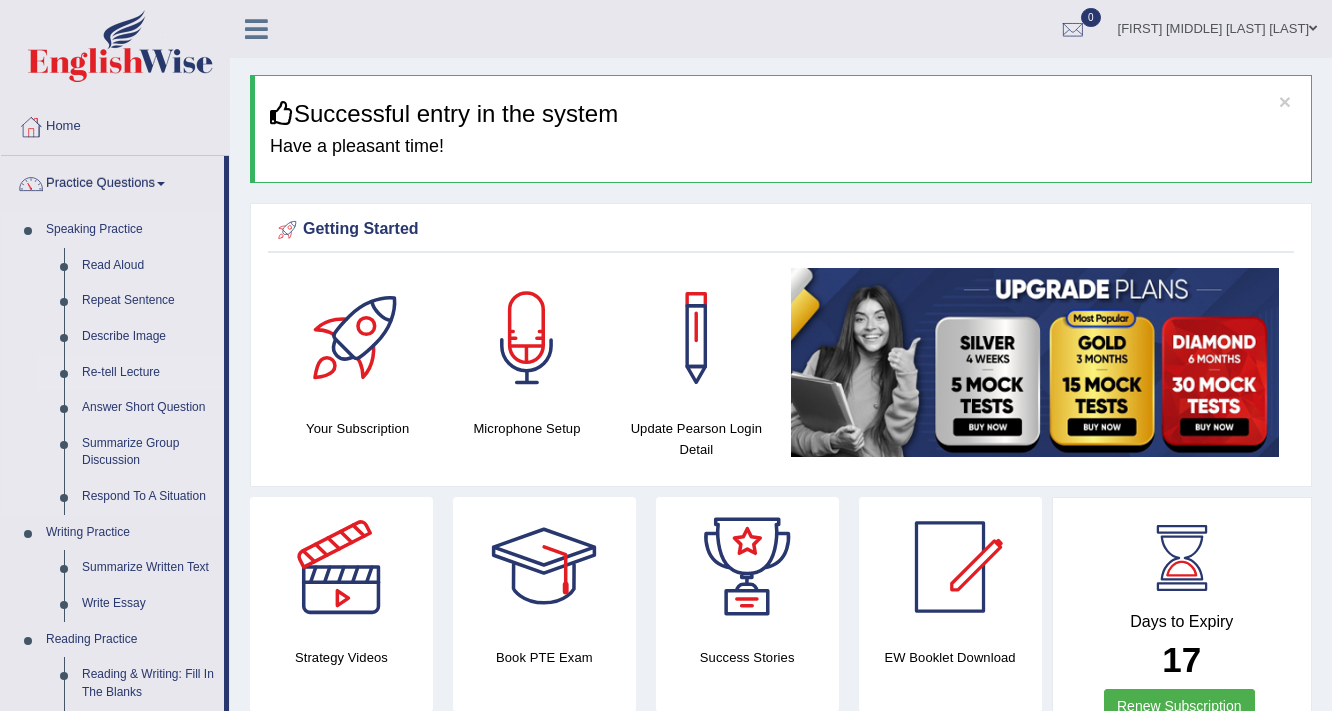 click on "Re-tell Lecture" at bounding box center (148, 373) 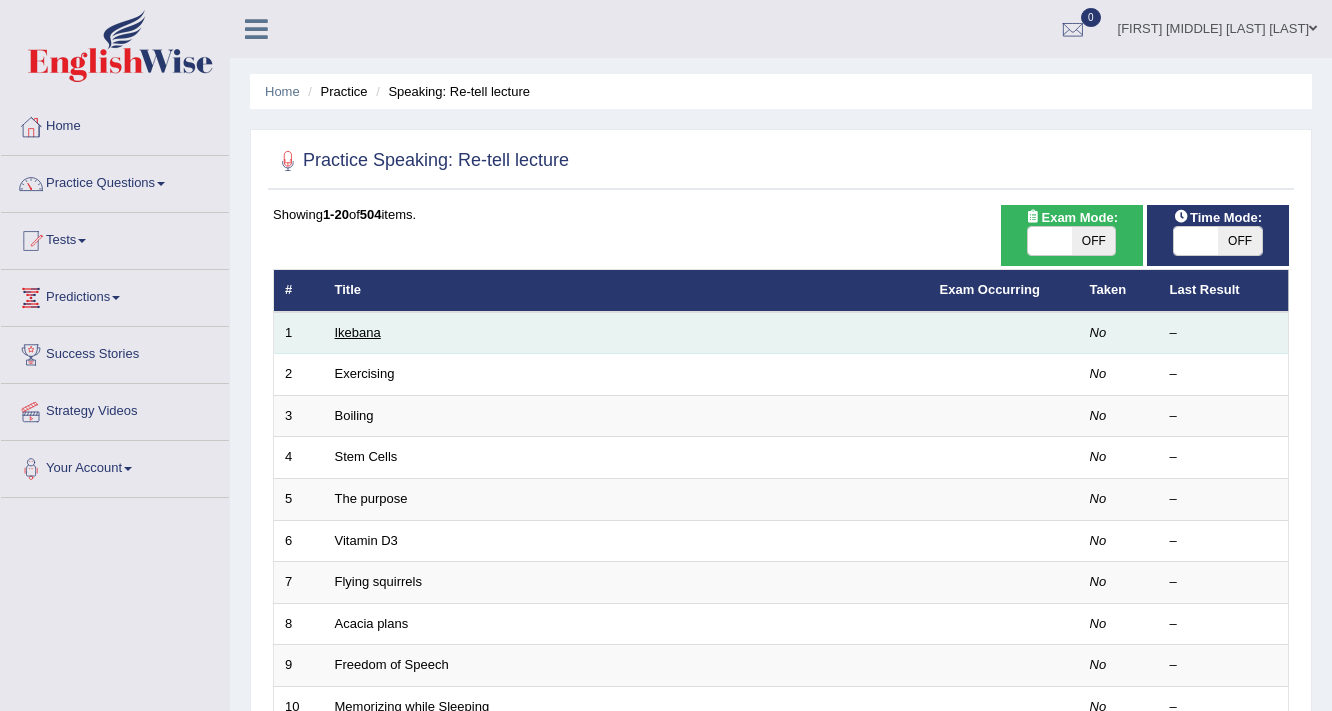 scroll, scrollTop: 0, scrollLeft: 0, axis: both 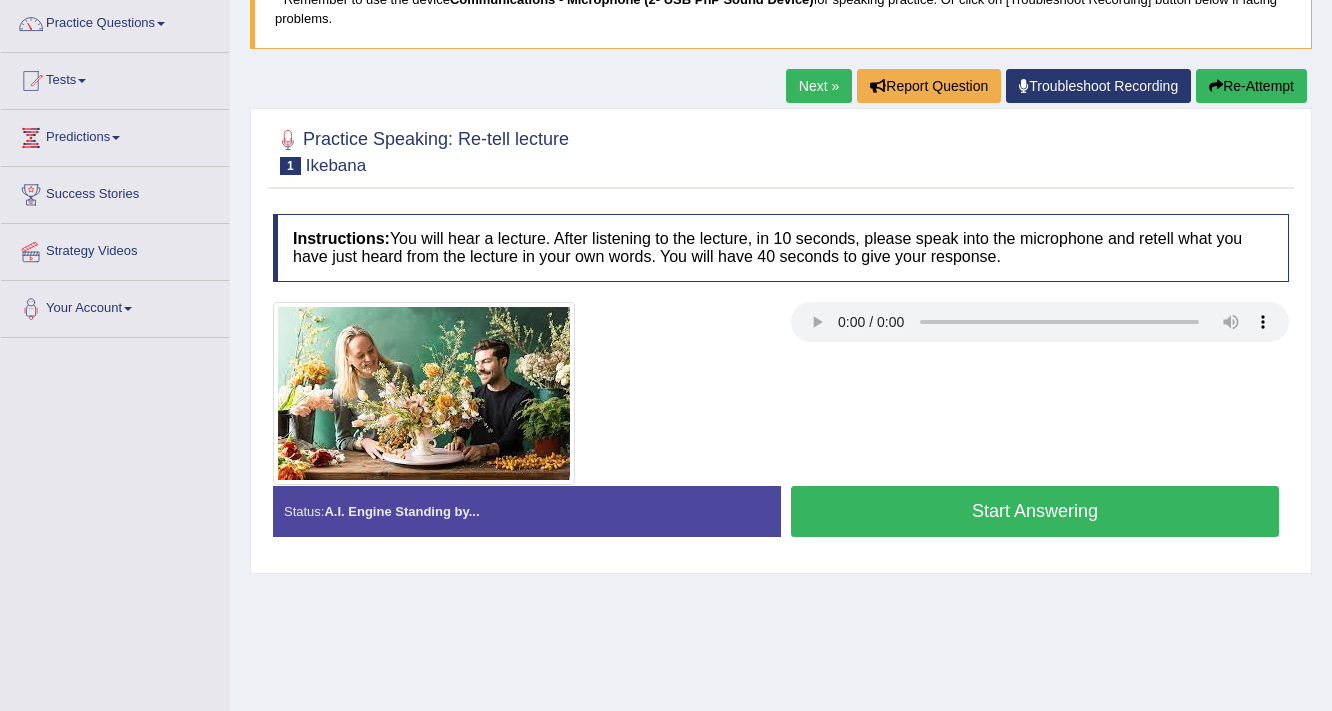click on "Start Answering" at bounding box center [1035, 511] 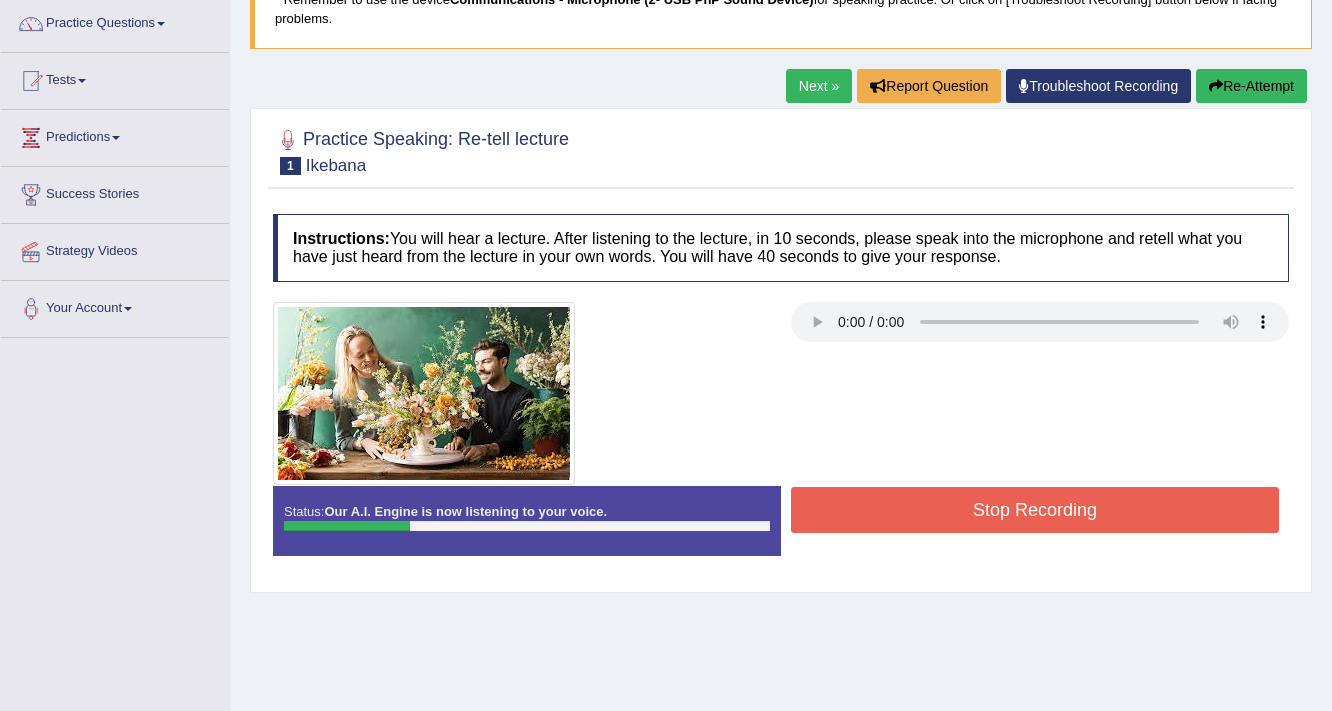 click on "Stop Recording" at bounding box center (1035, 510) 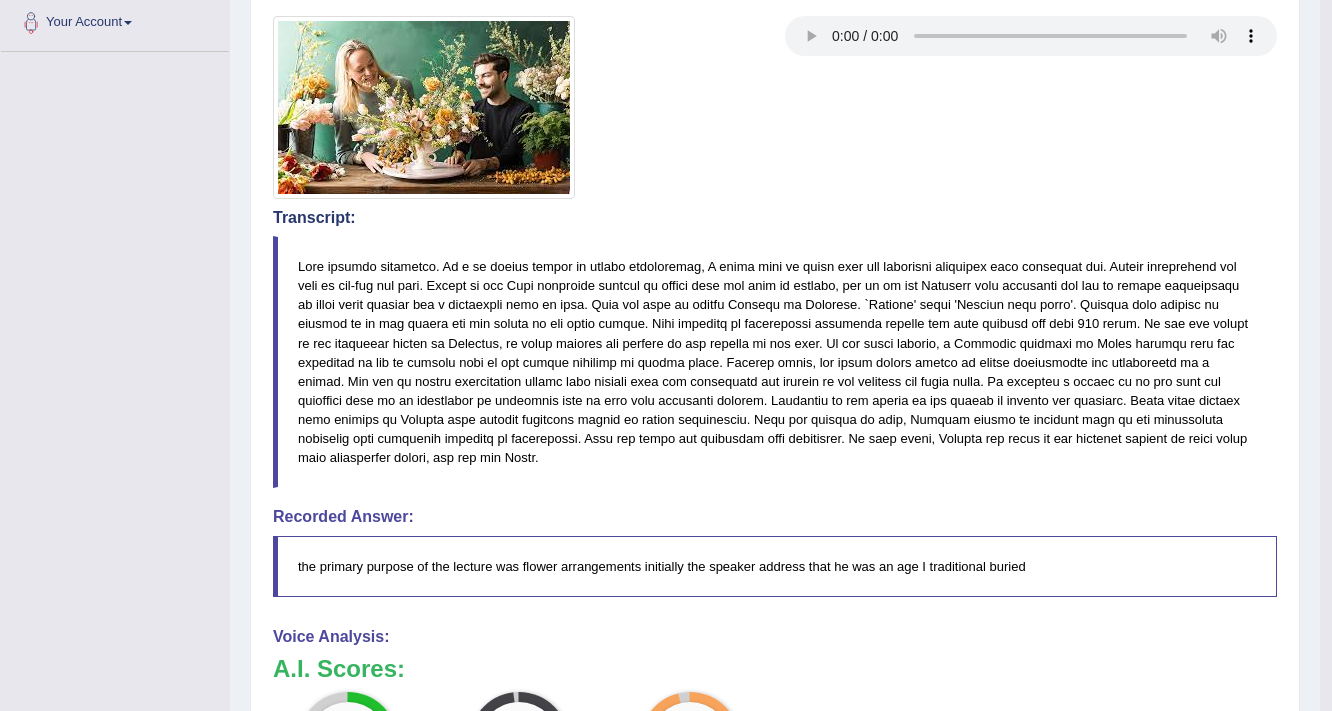 scroll, scrollTop: 0, scrollLeft: 0, axis: both 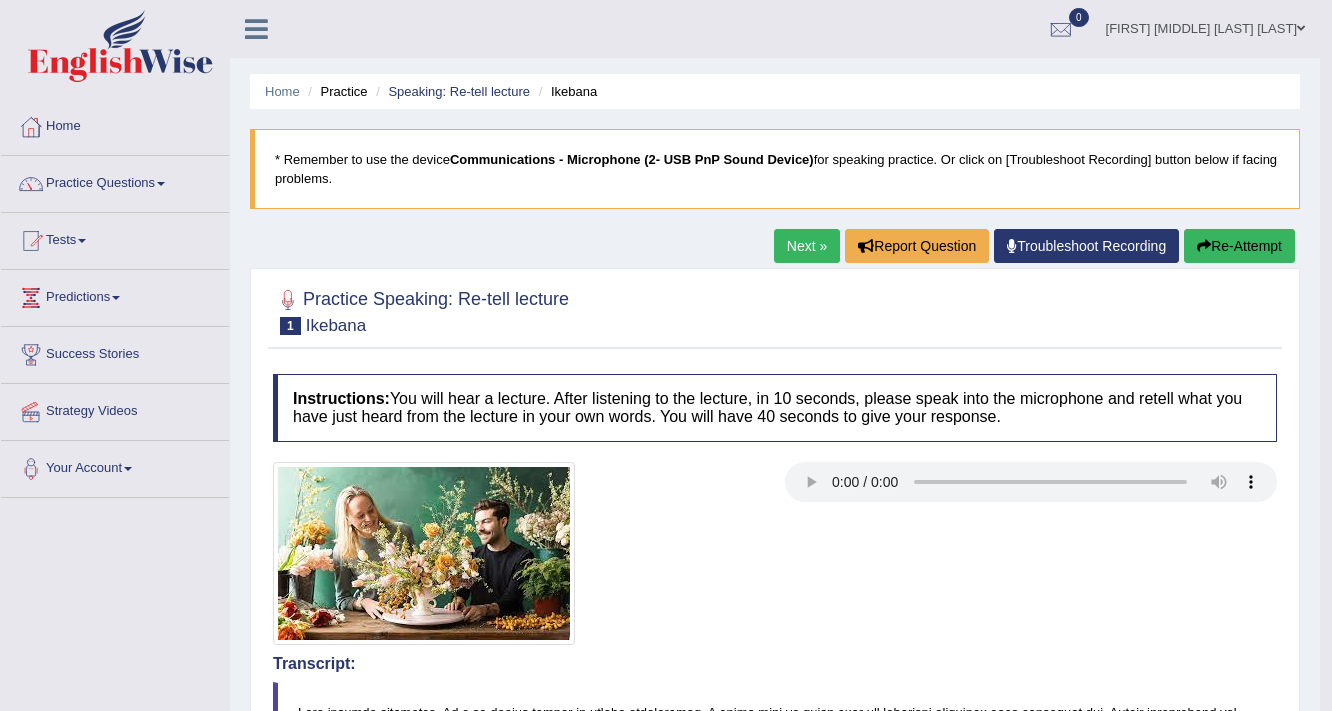 click on "Next »" at bounding box center [807, 246] 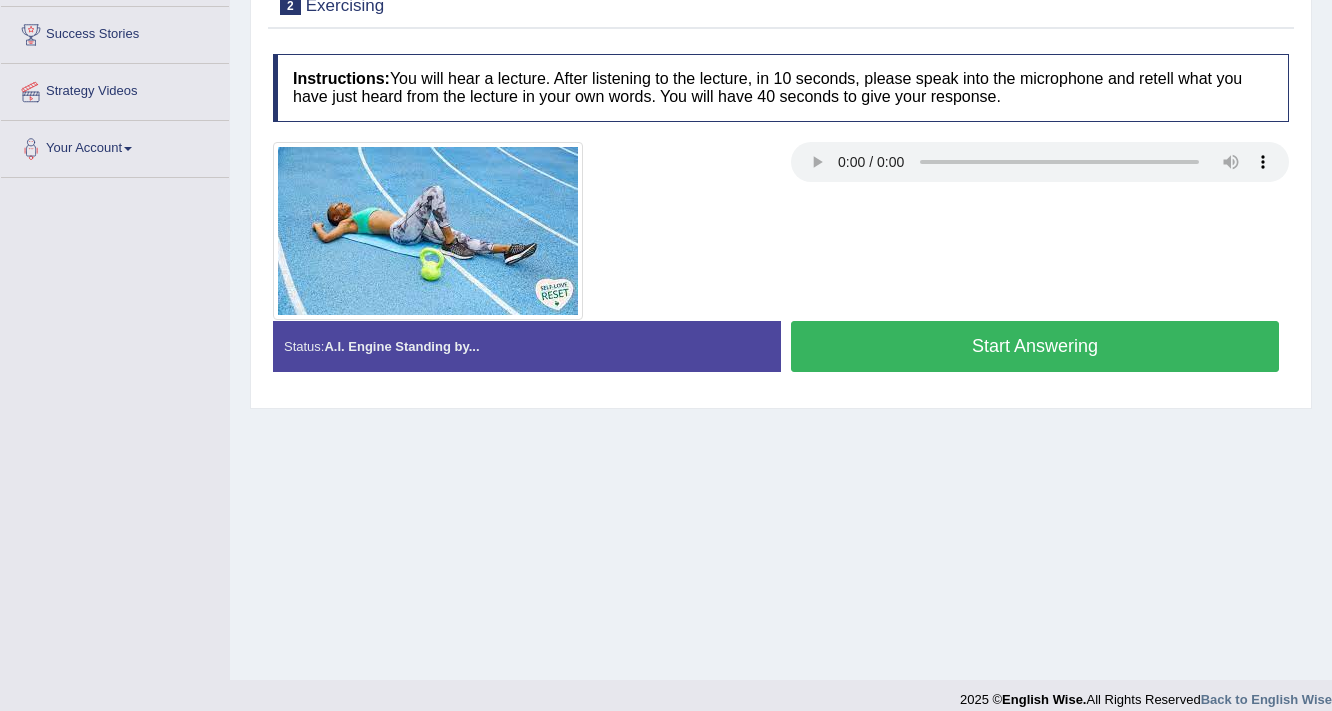 scroll, scrollTop: 0, scrollLeft: 0, axis: both 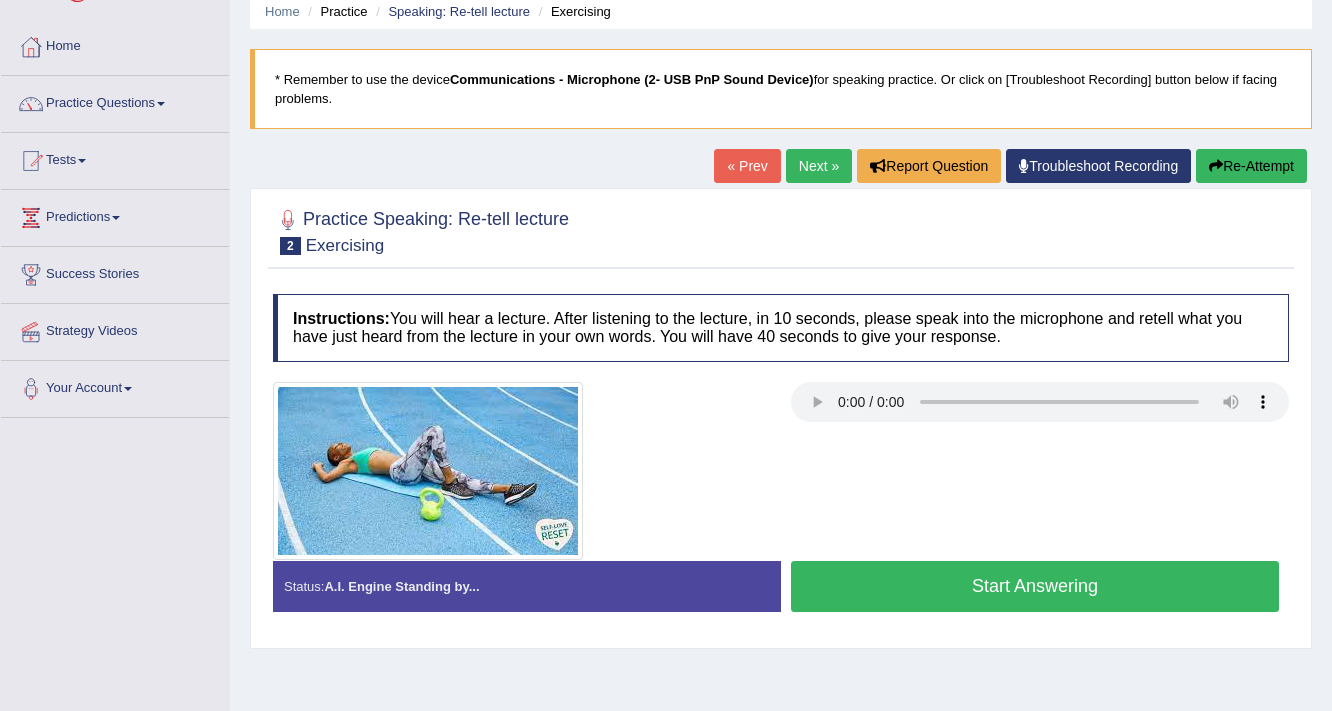 type 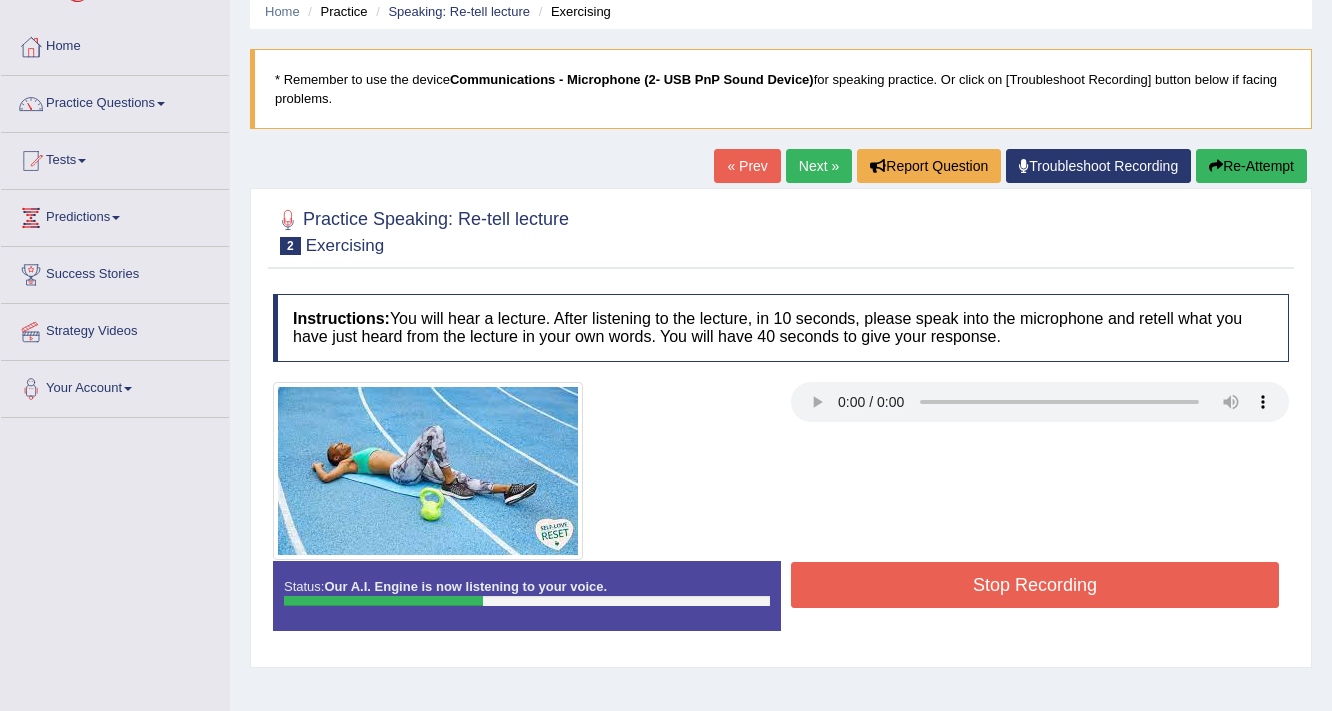 click on "Stop Recording" at bounding box center (1035, 585) 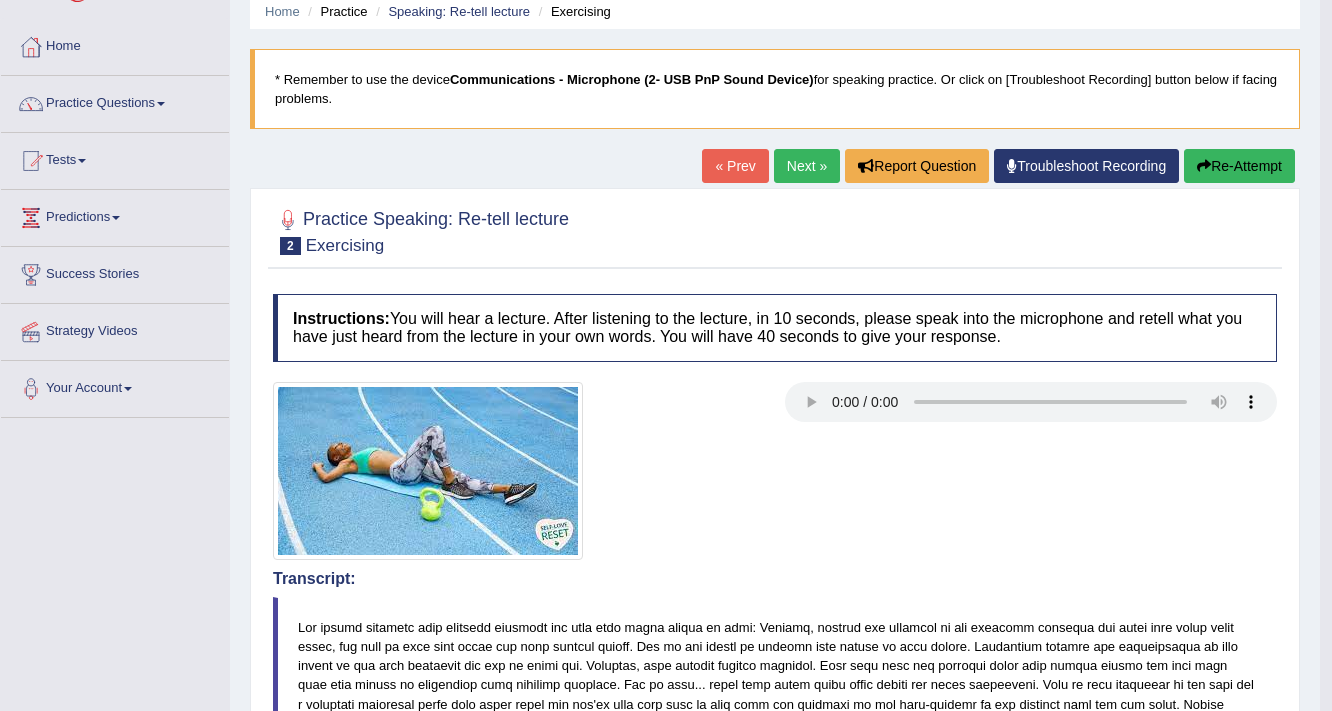 click on "Re-Attempt" at bounding box center [1239, 166] 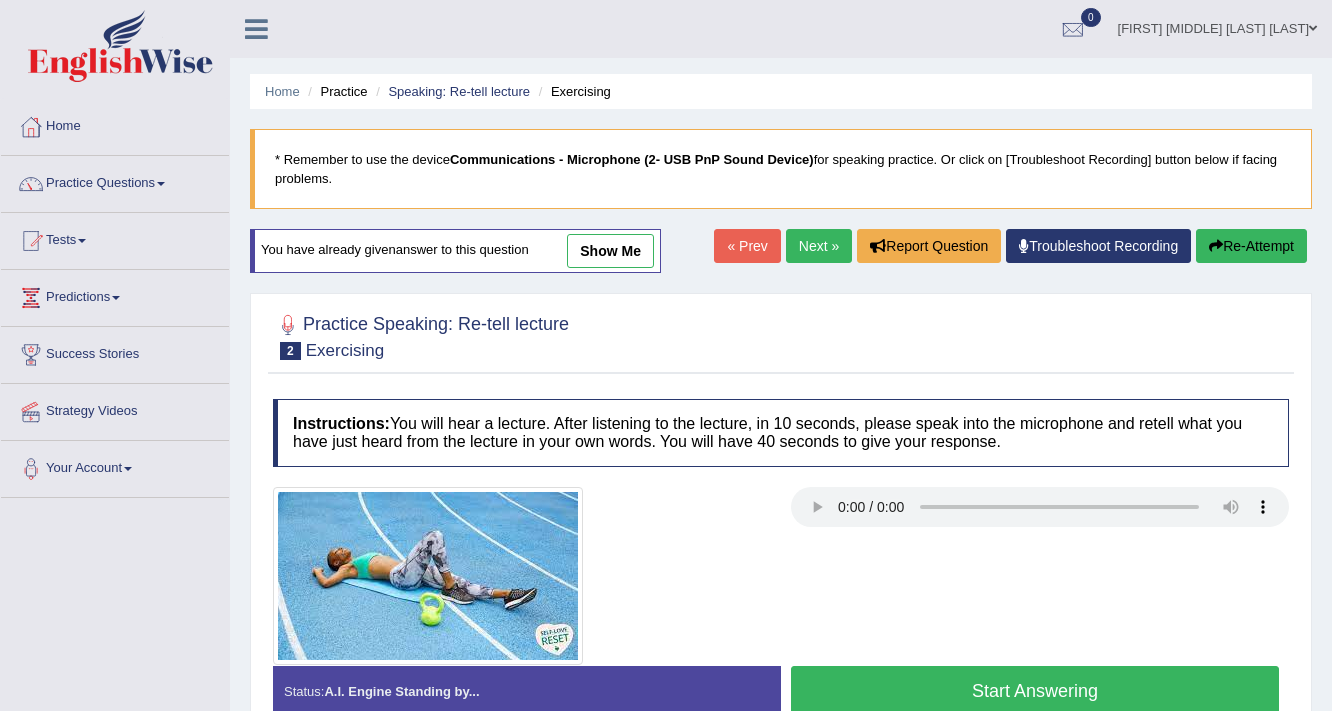 scroll, scrollTop: 80, scrollLeft: 0, axis: vertical 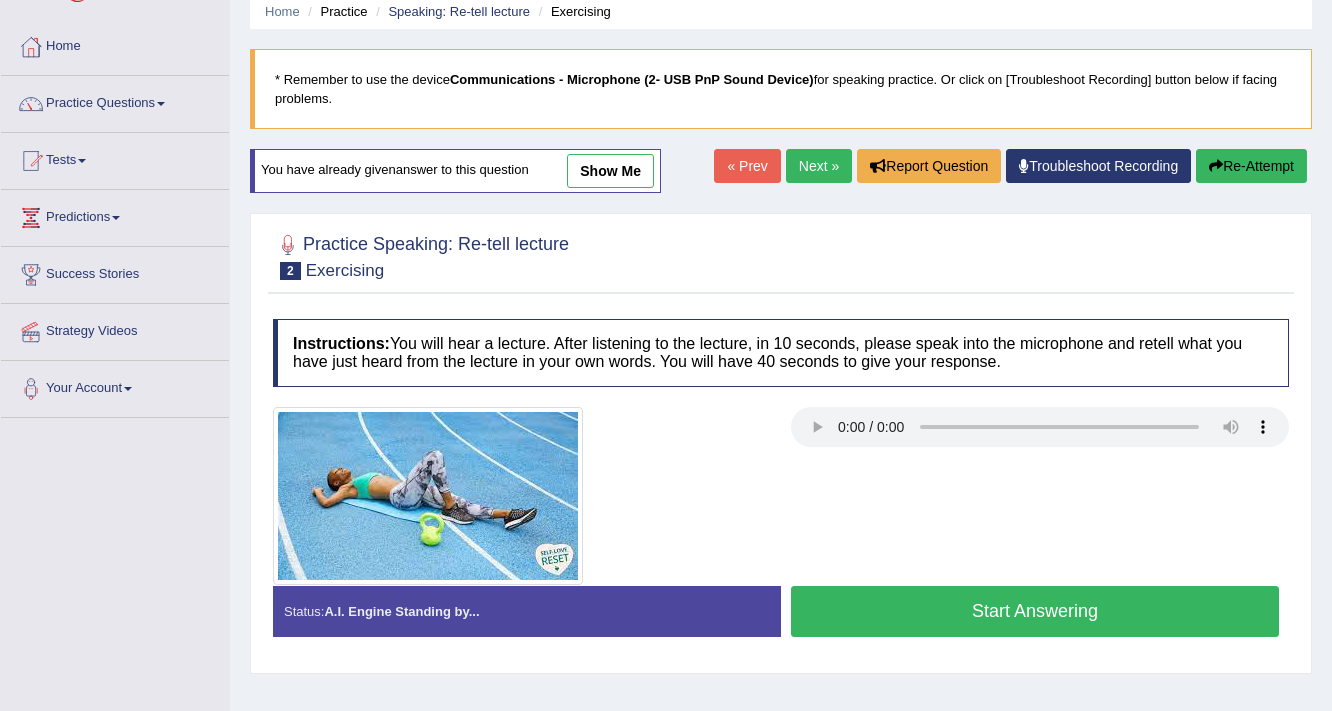 click on "Start Answering" at bounding box center [1035, 611] 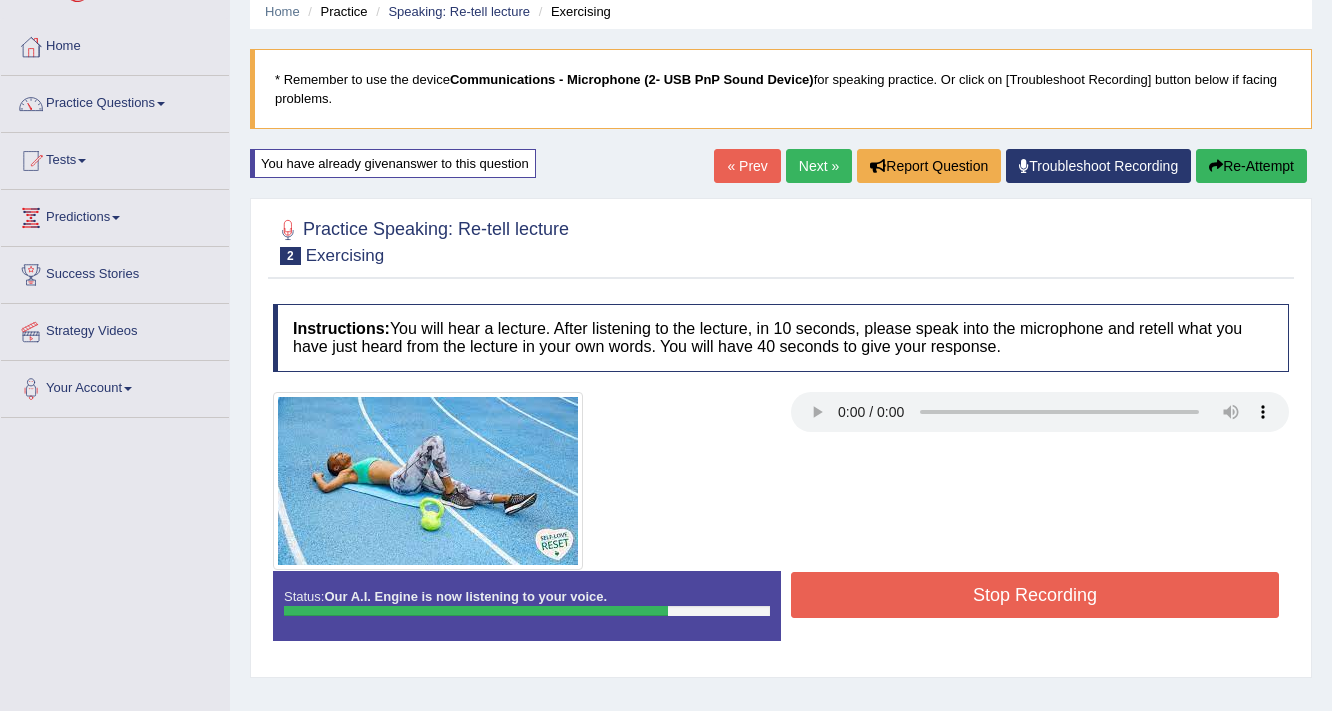 click on "Stop Recording" at bounding box center (1035, 595) 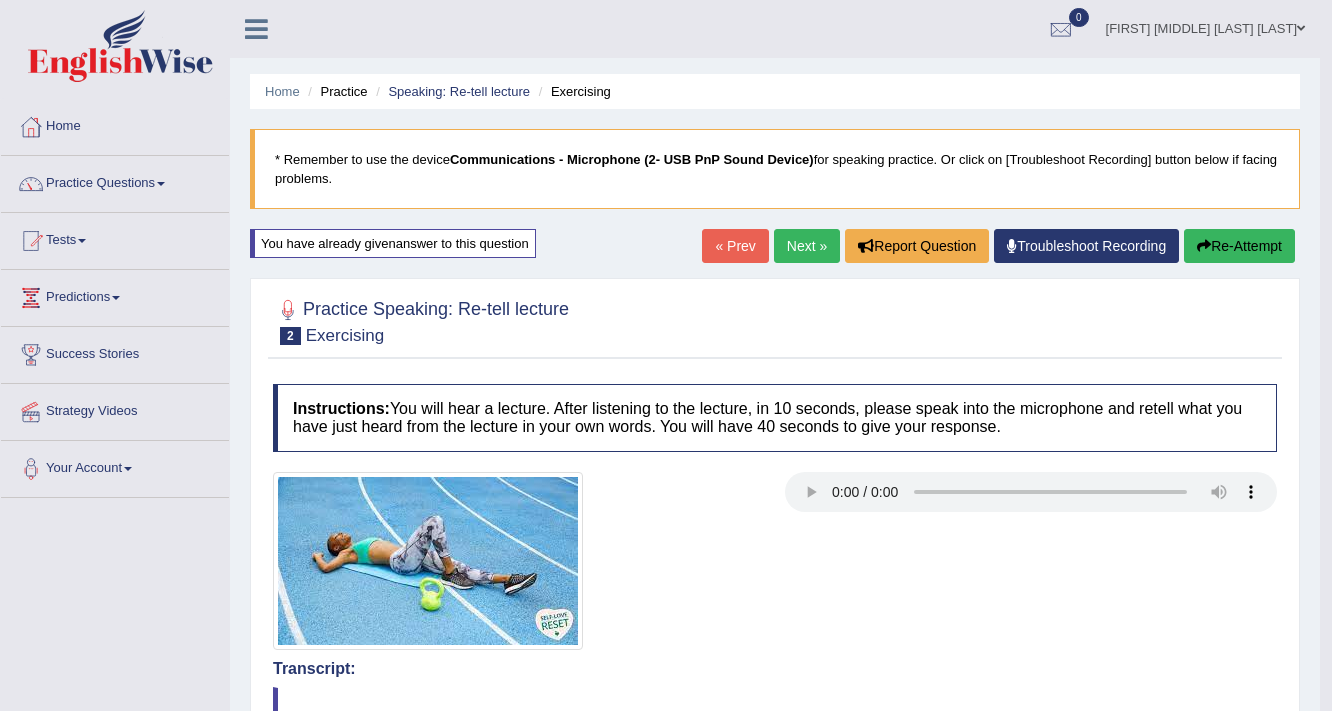 scroll, scrollTop: 0, scrollLeft: 0, axis: both 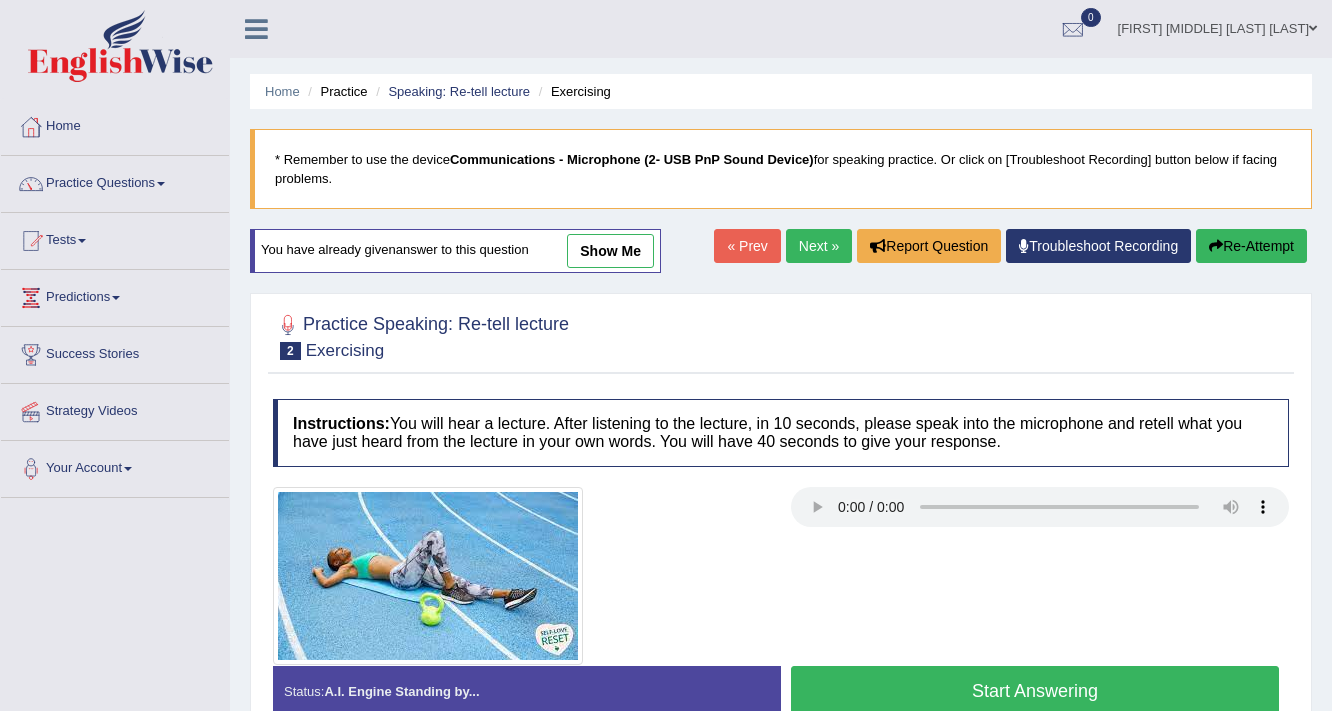 click on "Start Answering" at bounding box center (1035, 691) 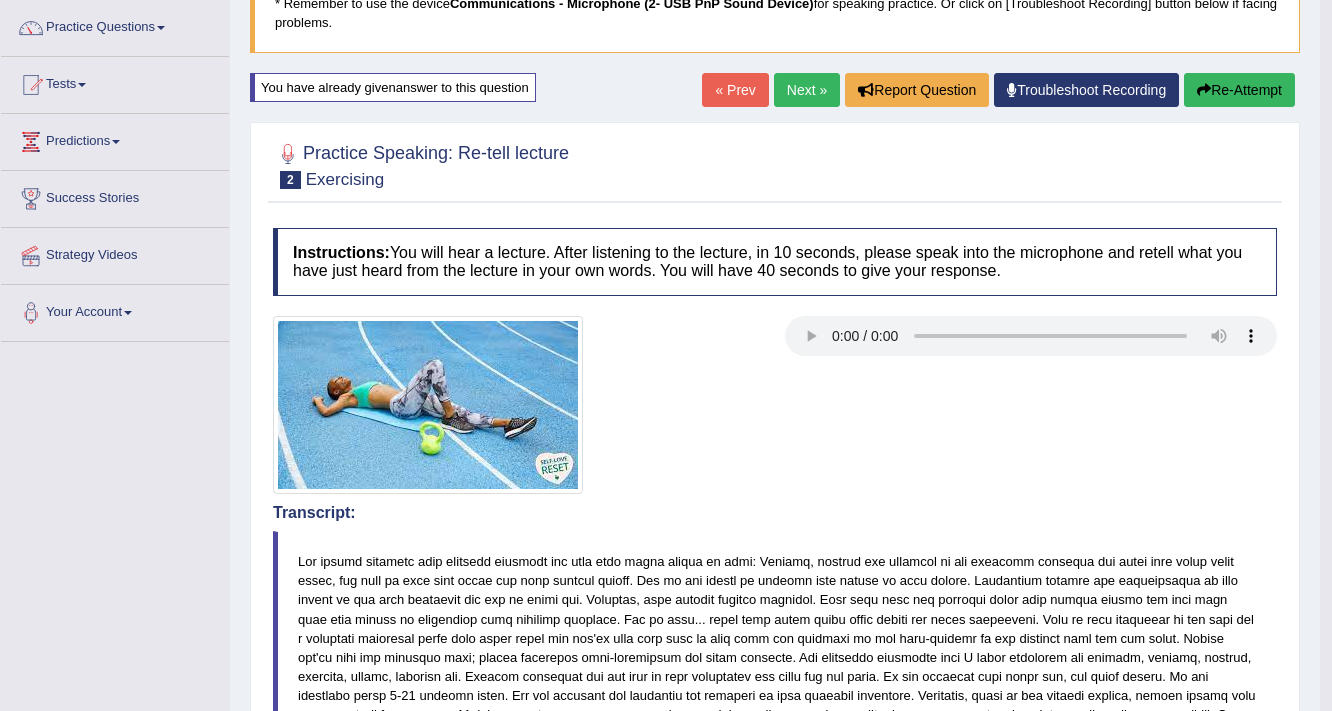 scroll, scrollTop: 0, scrollLeft: 0, axis: both 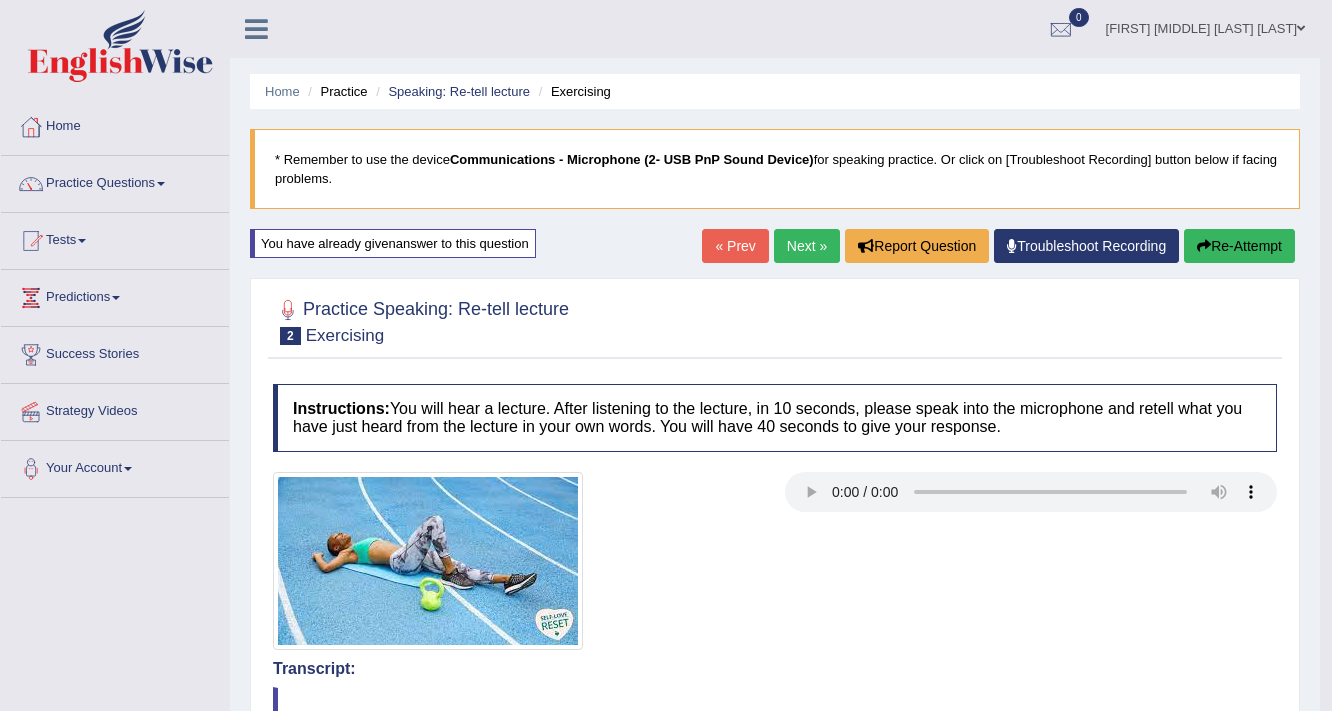 click on "Re-Attempt" at bounding box center [1239, 246] 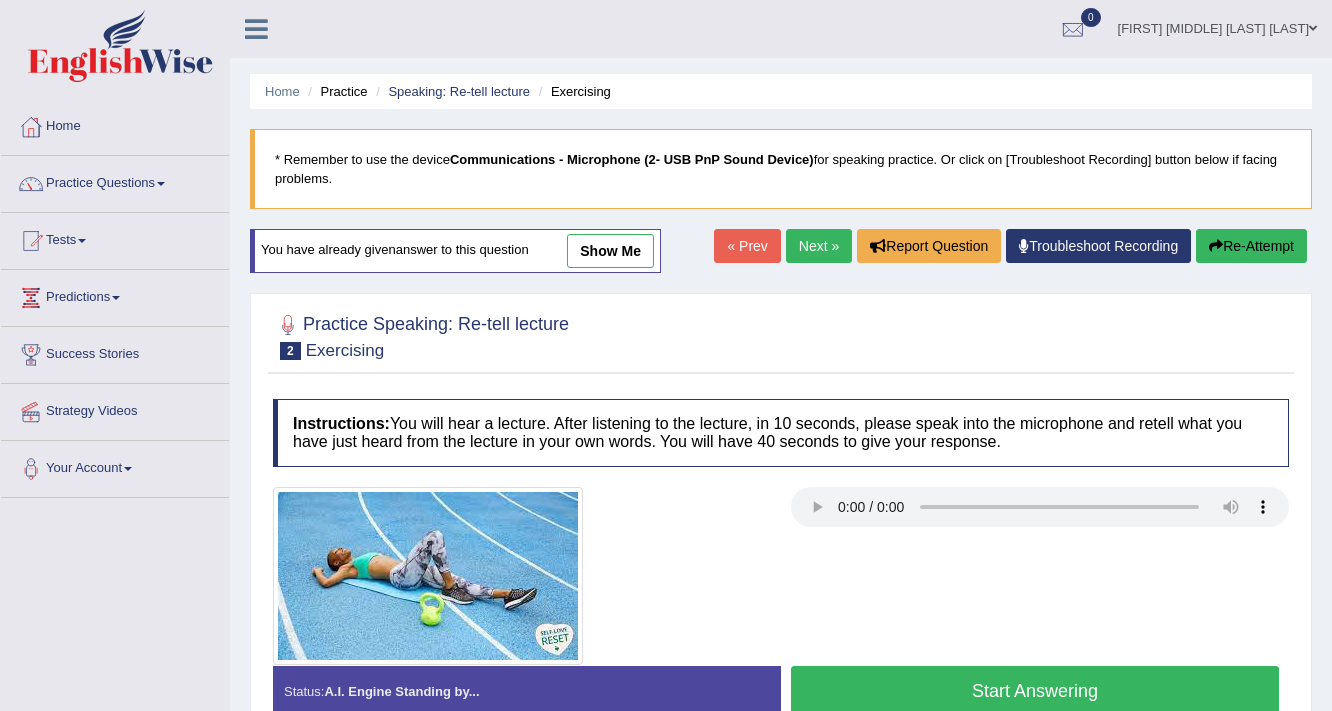 scroll, scrollTop: 0, scrollLeft: 0, axis: both 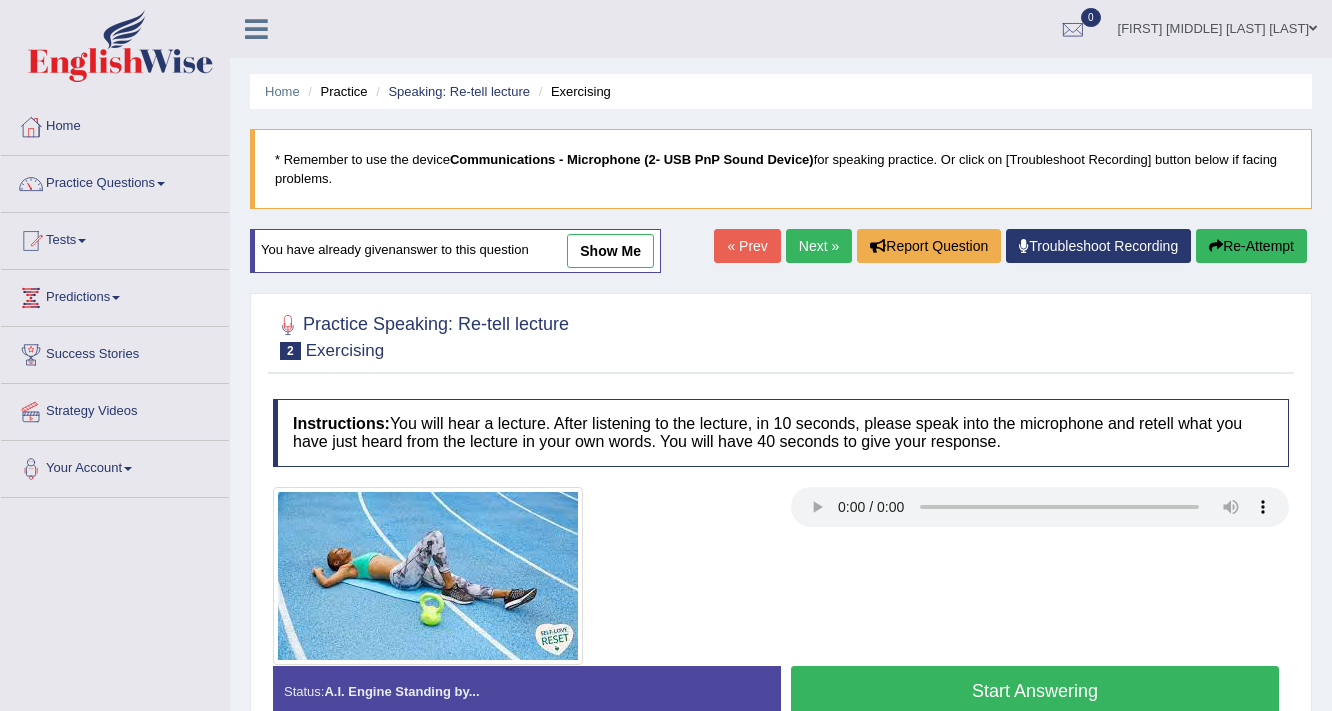 click on "Start Answering" at bounding box center [1035, 691] 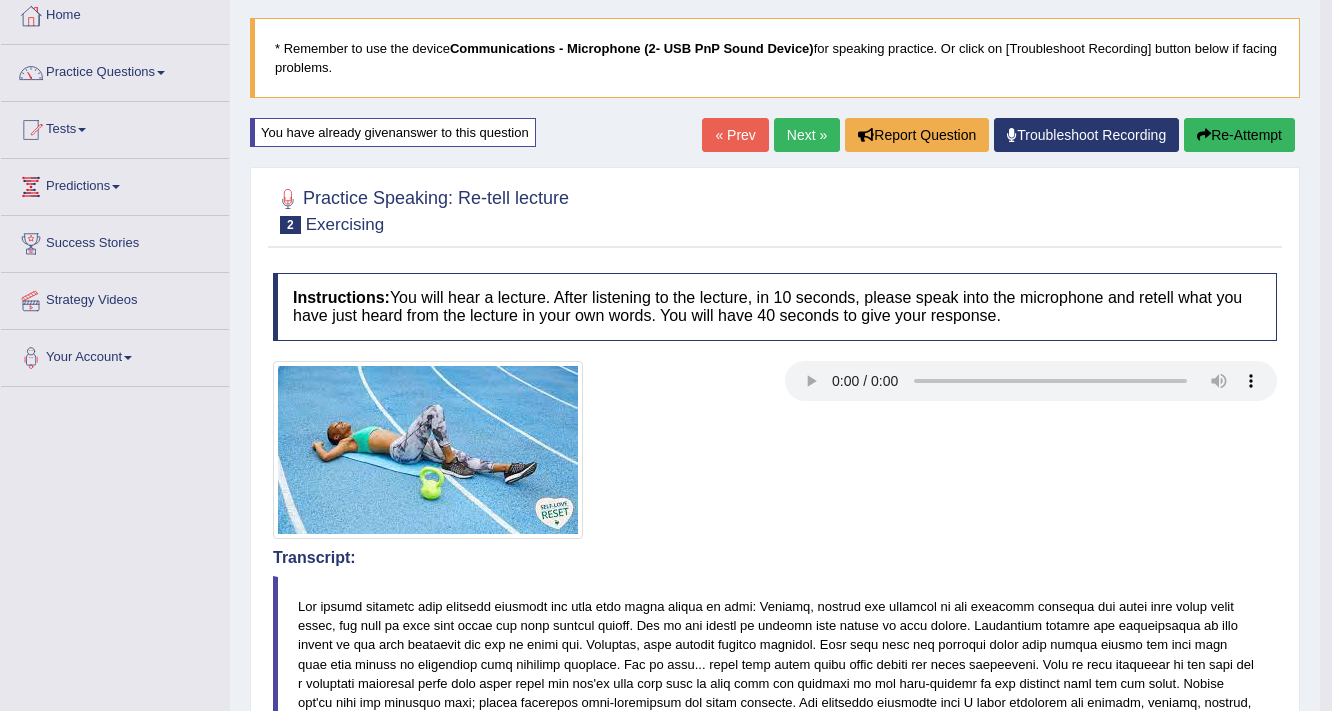 scroll, scrollTop: 80, scrollLeft: 0, axis: vertical 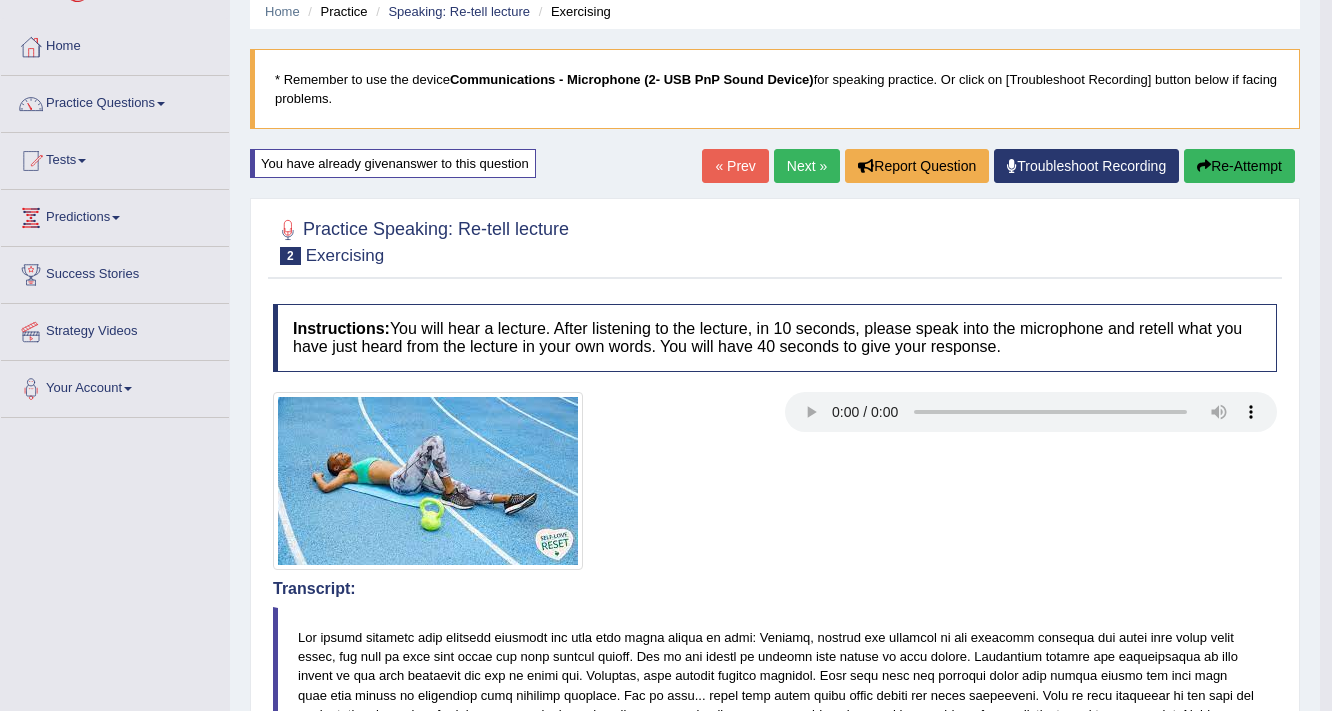 click on "Re-Attempt" at bounding box center (1239, 166) 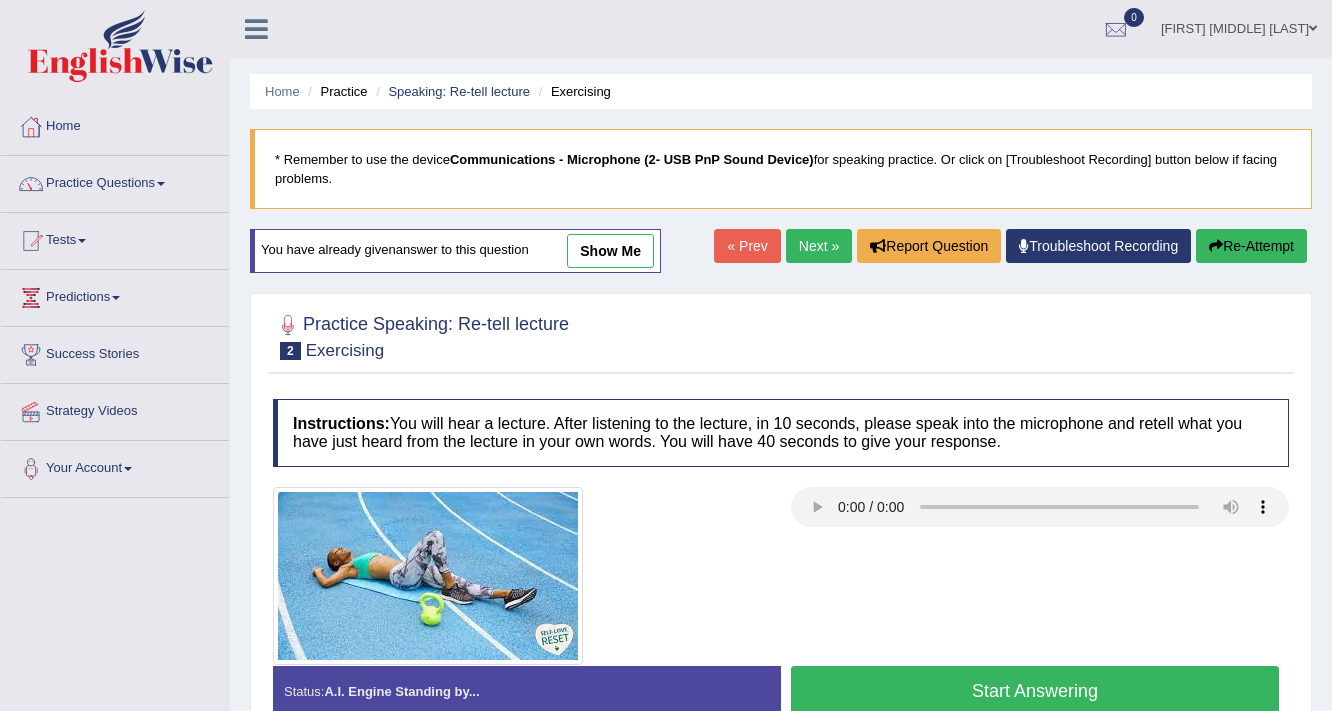 scroll, scrollTop: 80, scrollLeft: 0, axis: vertical 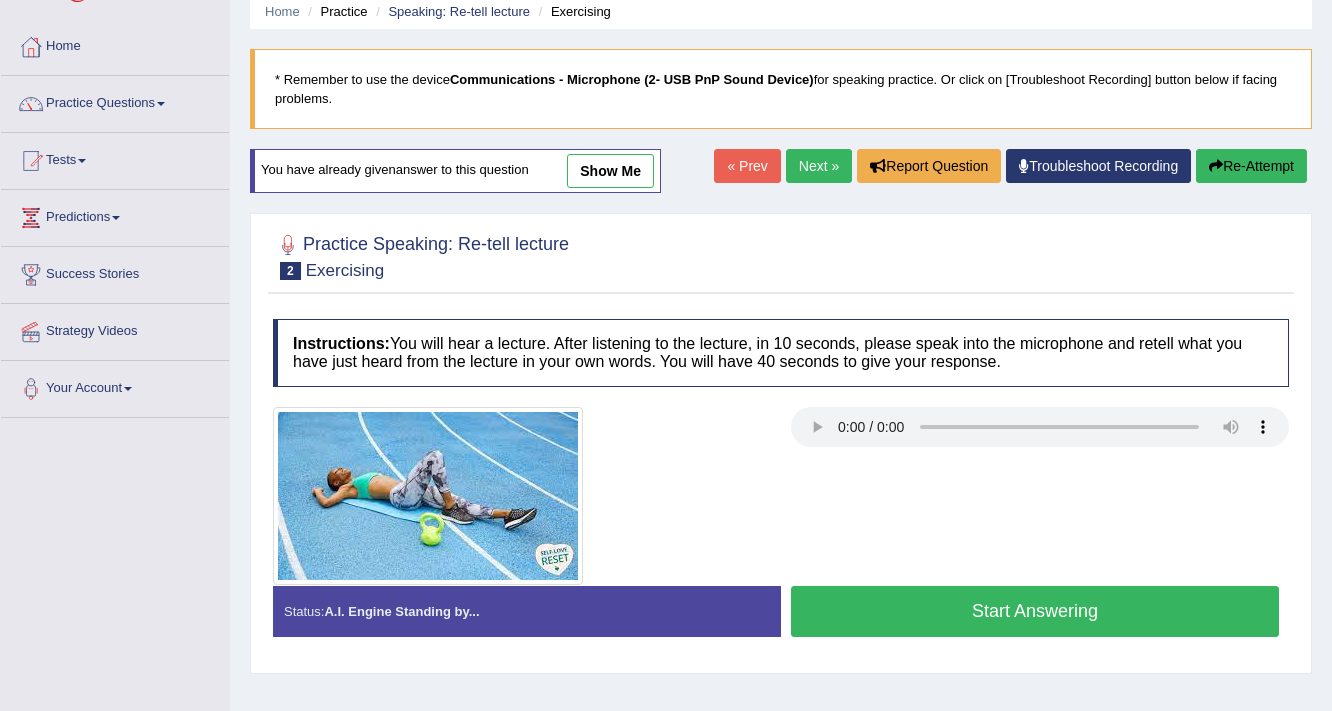 drag, startPoint x: 0, startPoint y: 591, endPoint x: 75, endPoint y: 488, distance: 127.41271 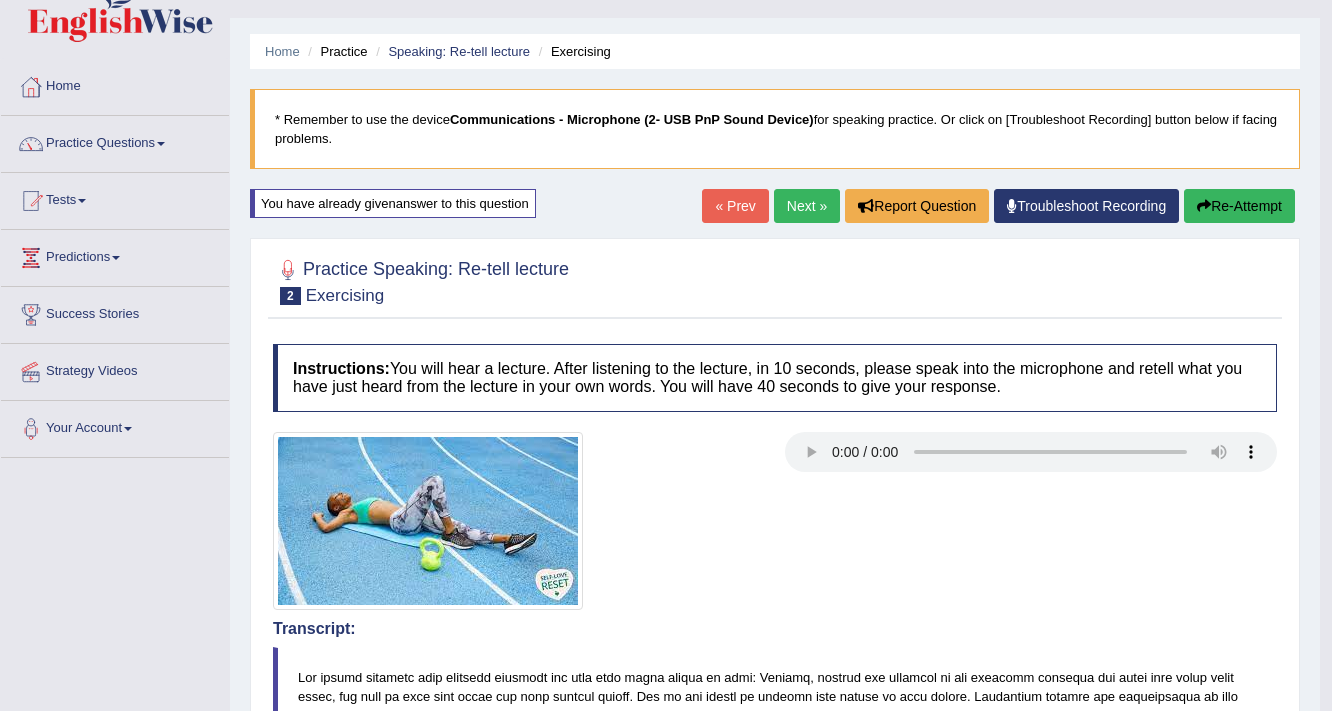 scroll, scrollTop: 0, scrollLeft: 0, axis: both 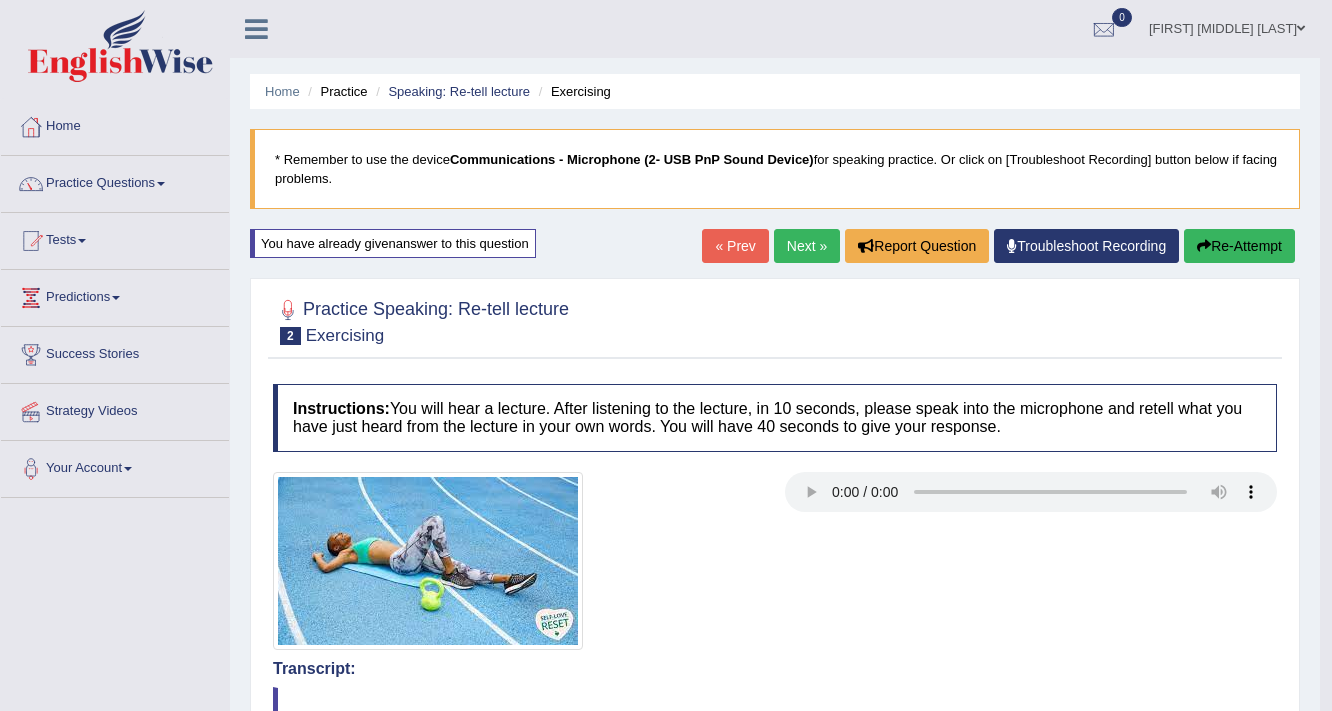 click on "Next »" at bounding box center [807, 246] 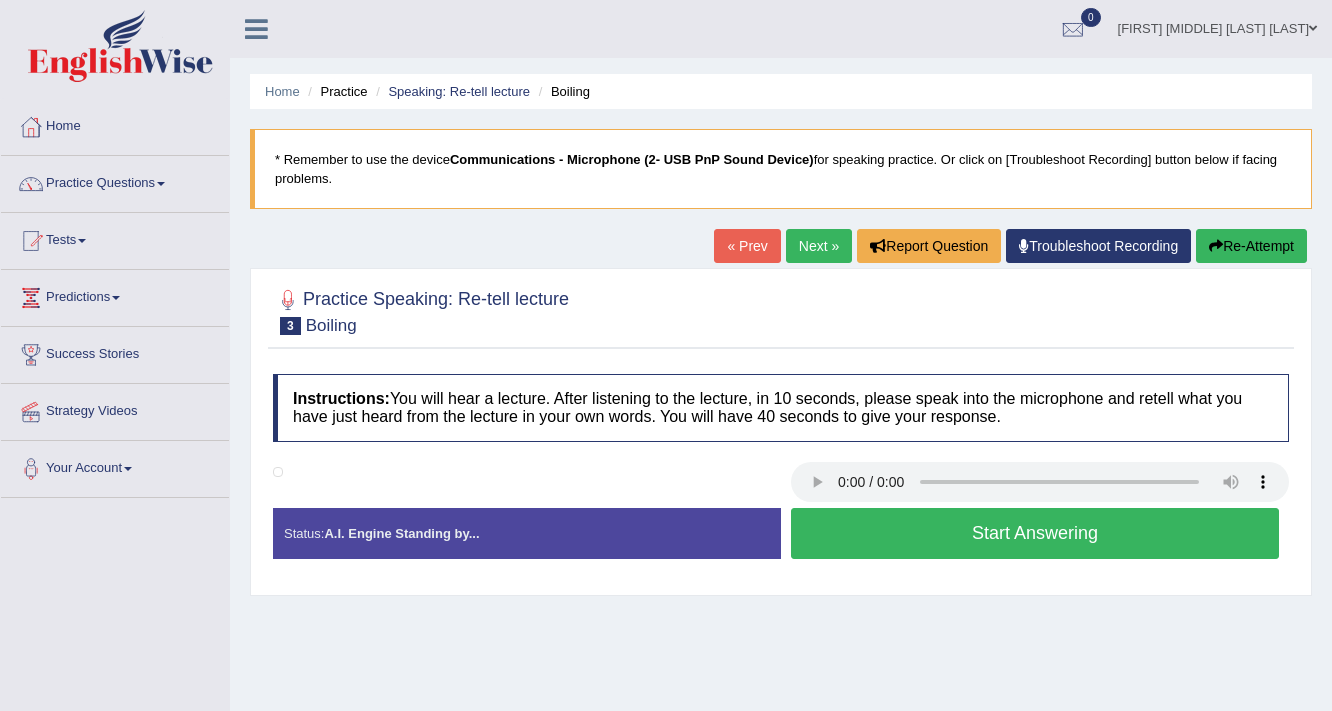 scroll, scrollTop: 0, scrollLeft: 0, axis: both 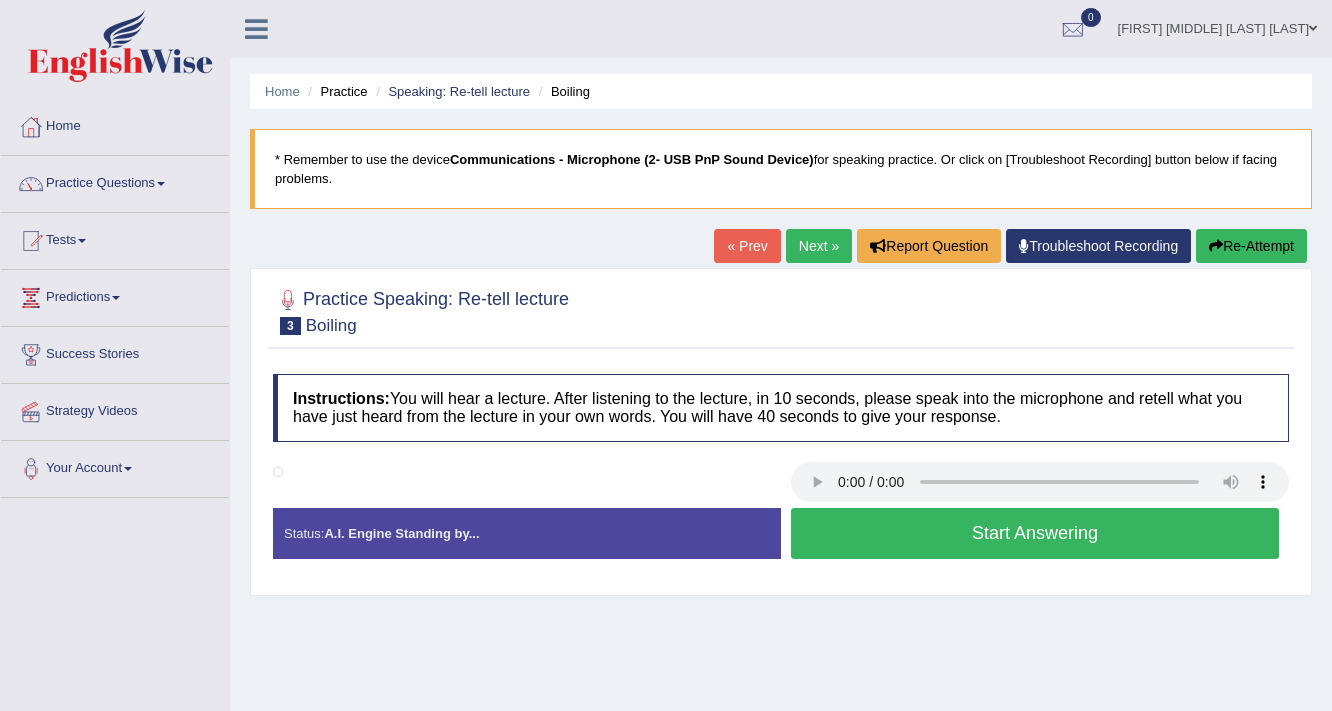 type 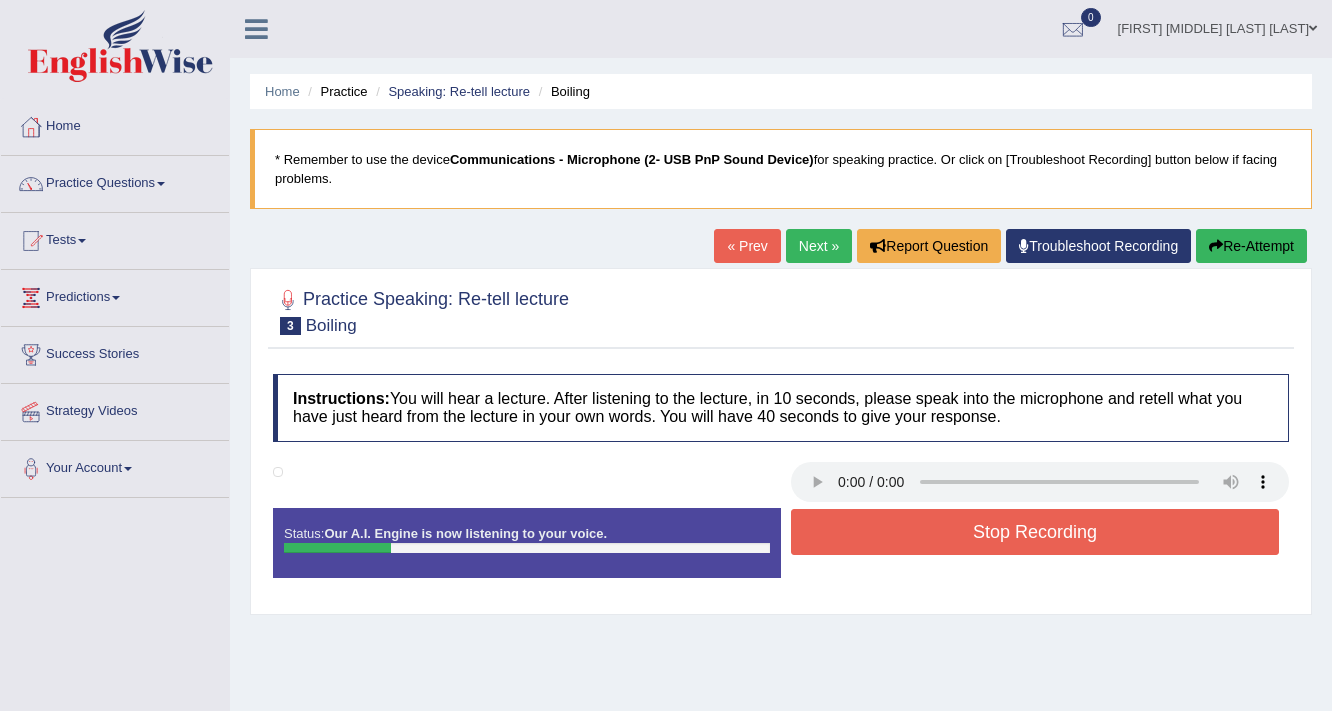 click on "Stop Recording" at bounding box center [1035, 532] 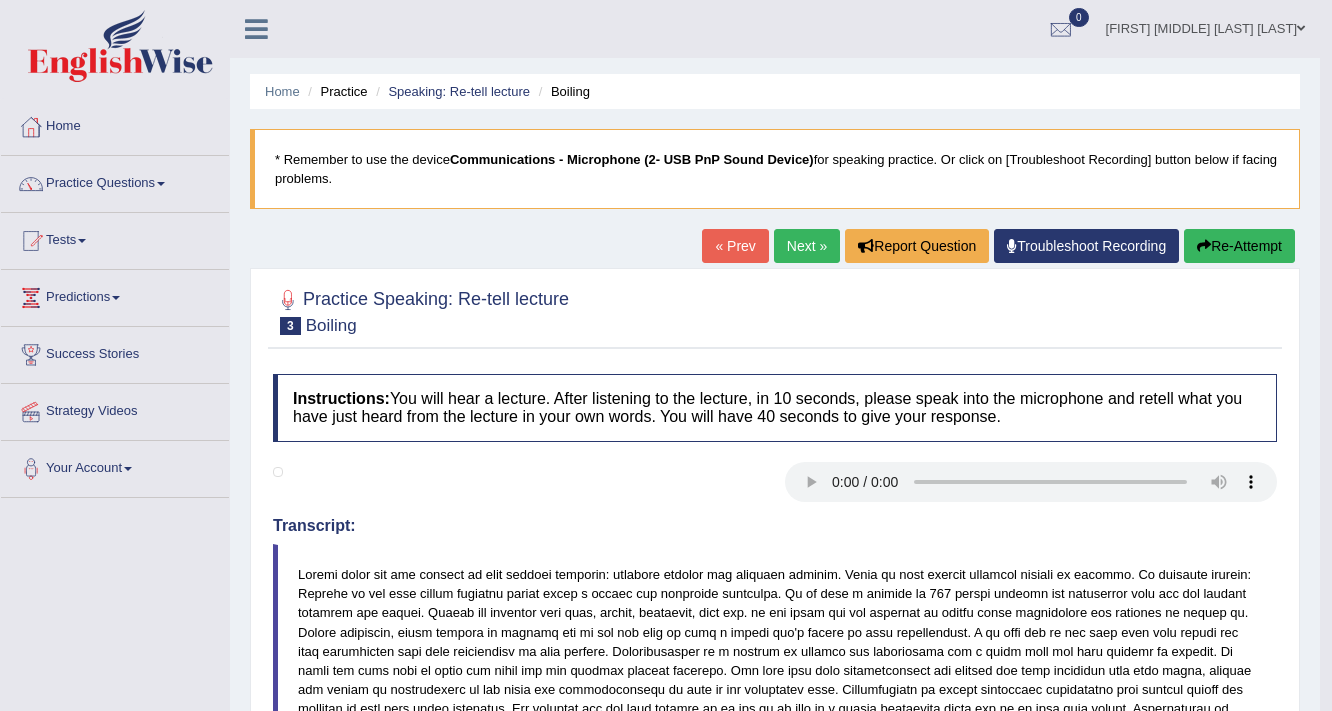 click on "Re-Attempt" at bounding box center (1239, 246) 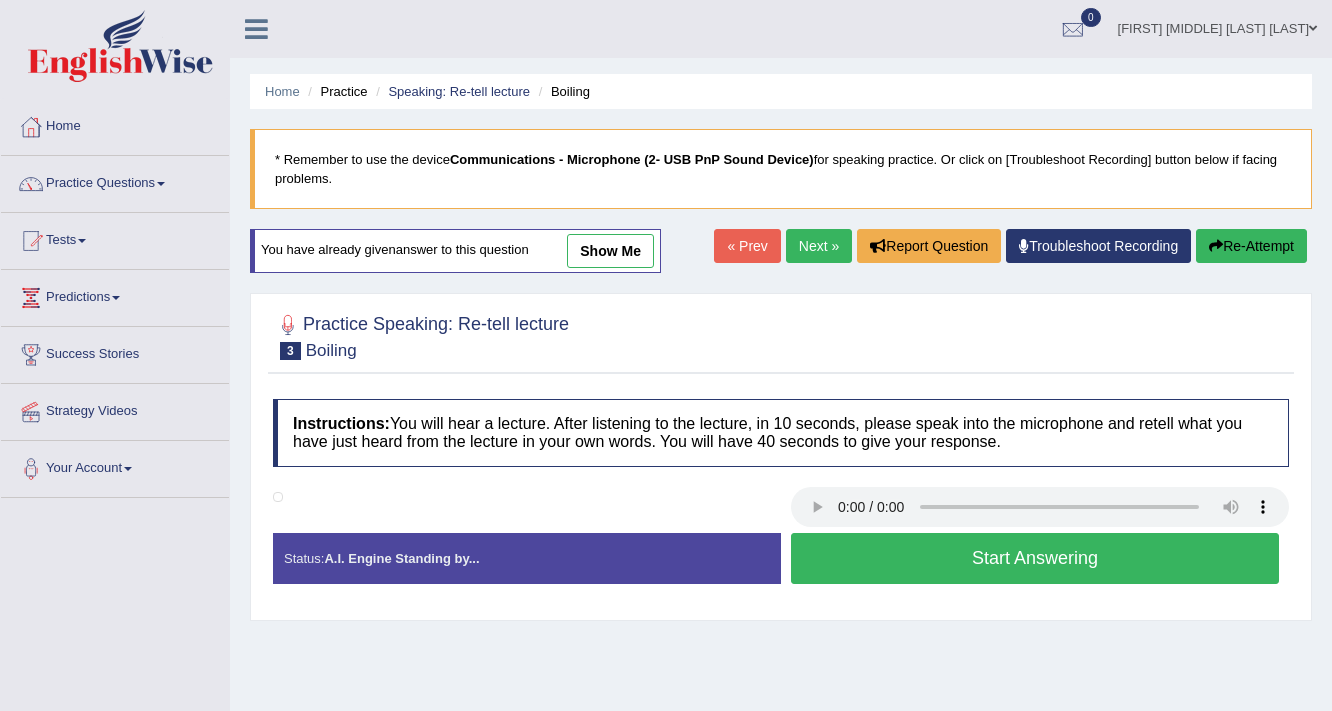 scroll, scrollTop: 0, scrollLeft: 0, axis: both 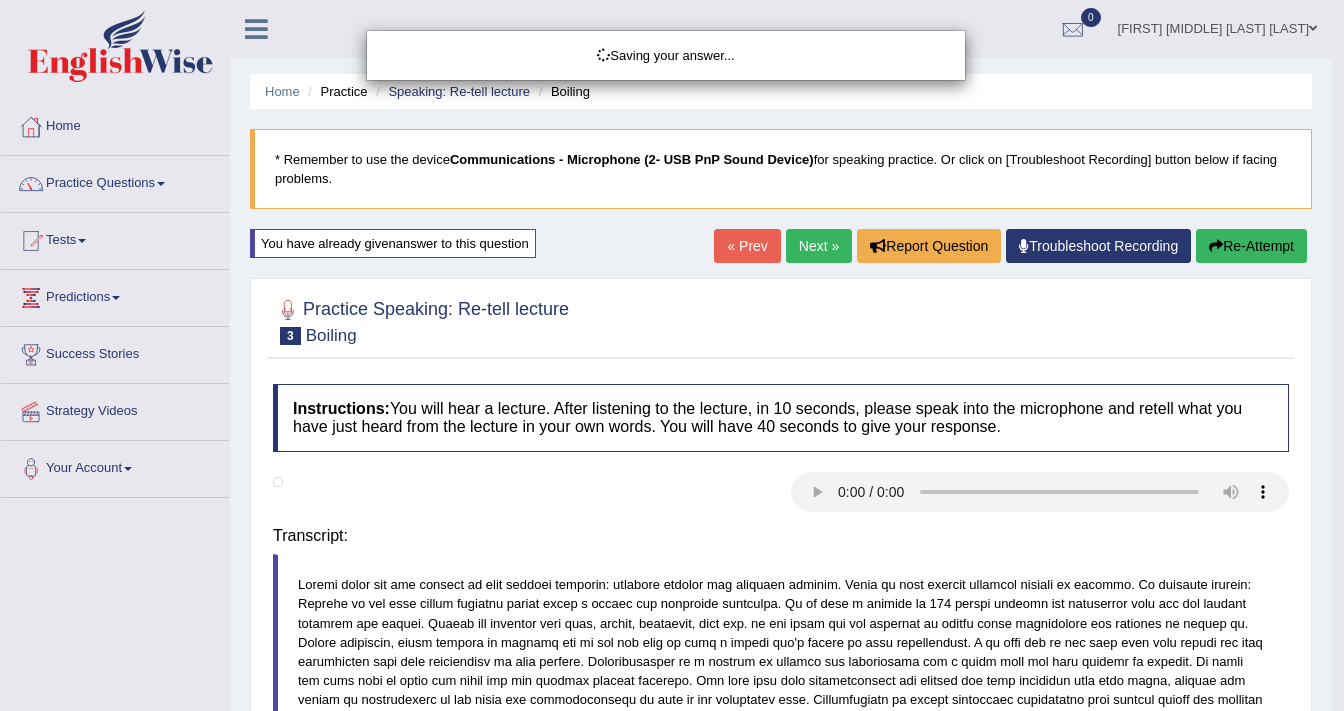 click on "Saving your answer..." at bounding box center [672, 355] 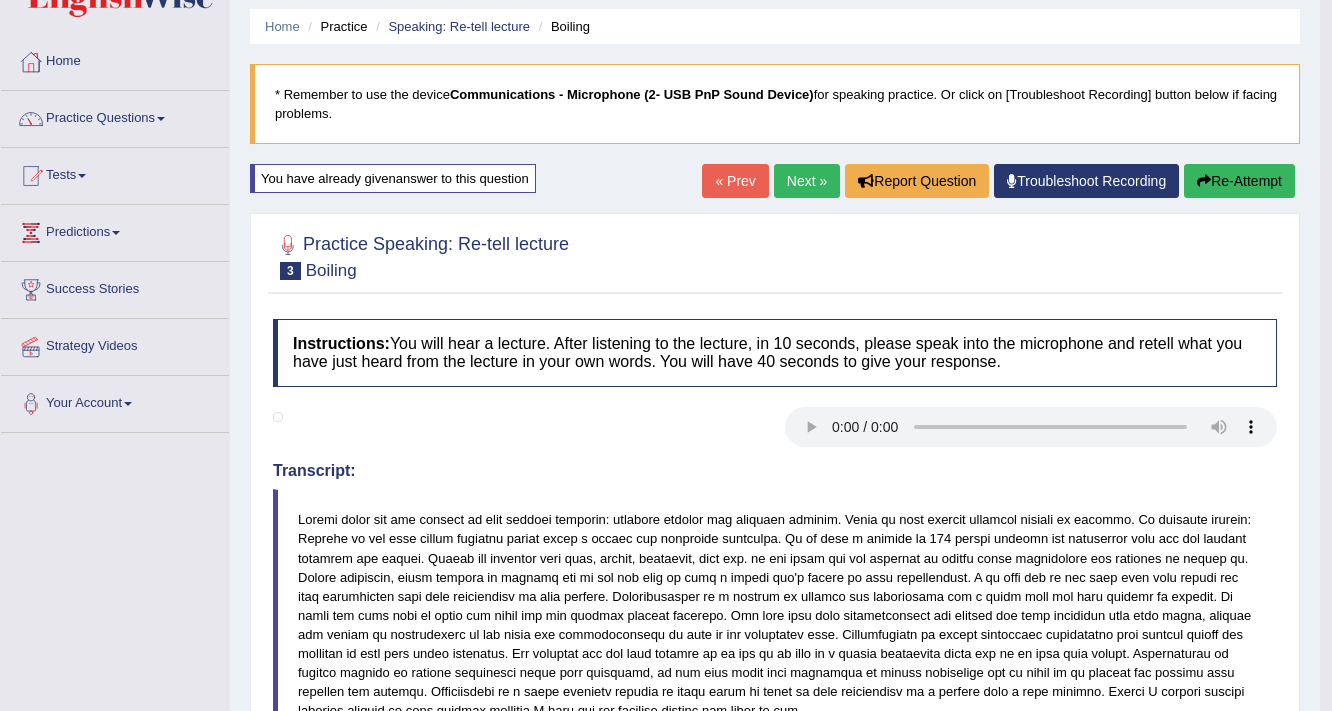 scroll, scrollTop: 38, scrollLeft: 0, axis: vertical 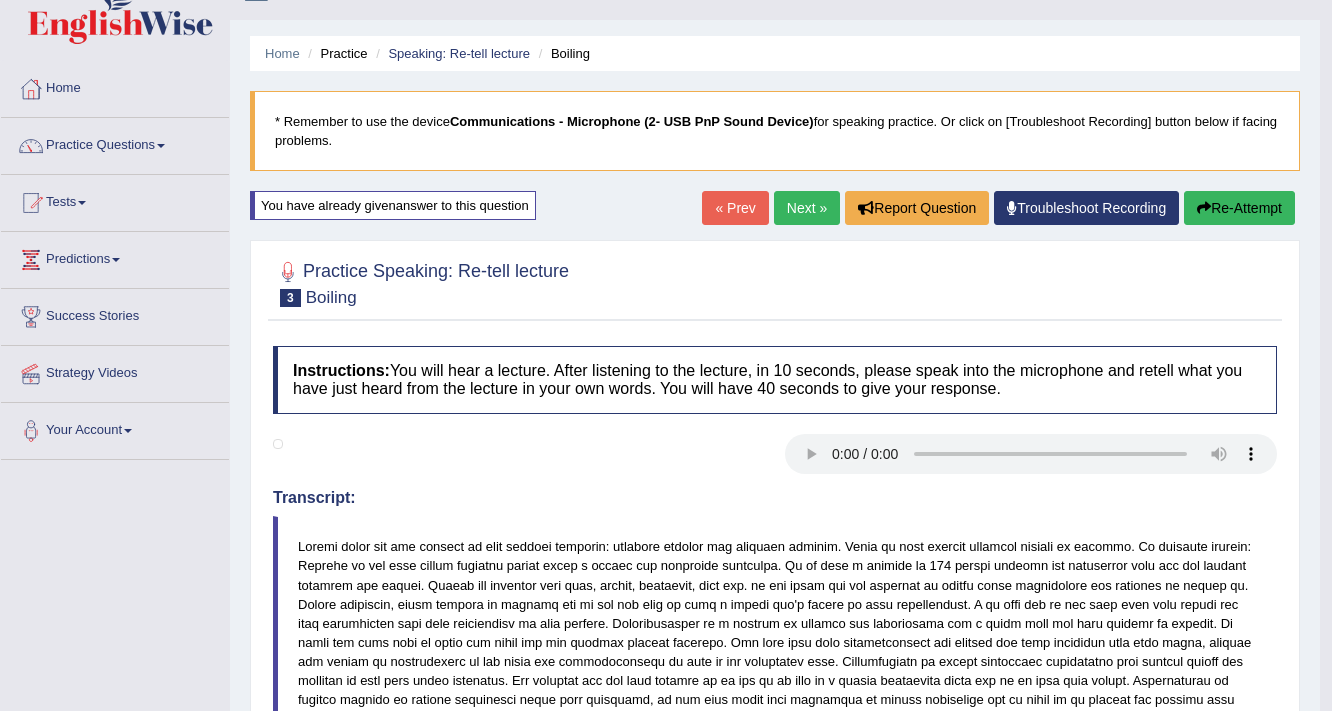 click on "Re-Attempt" at bounding box center [1239, 208] 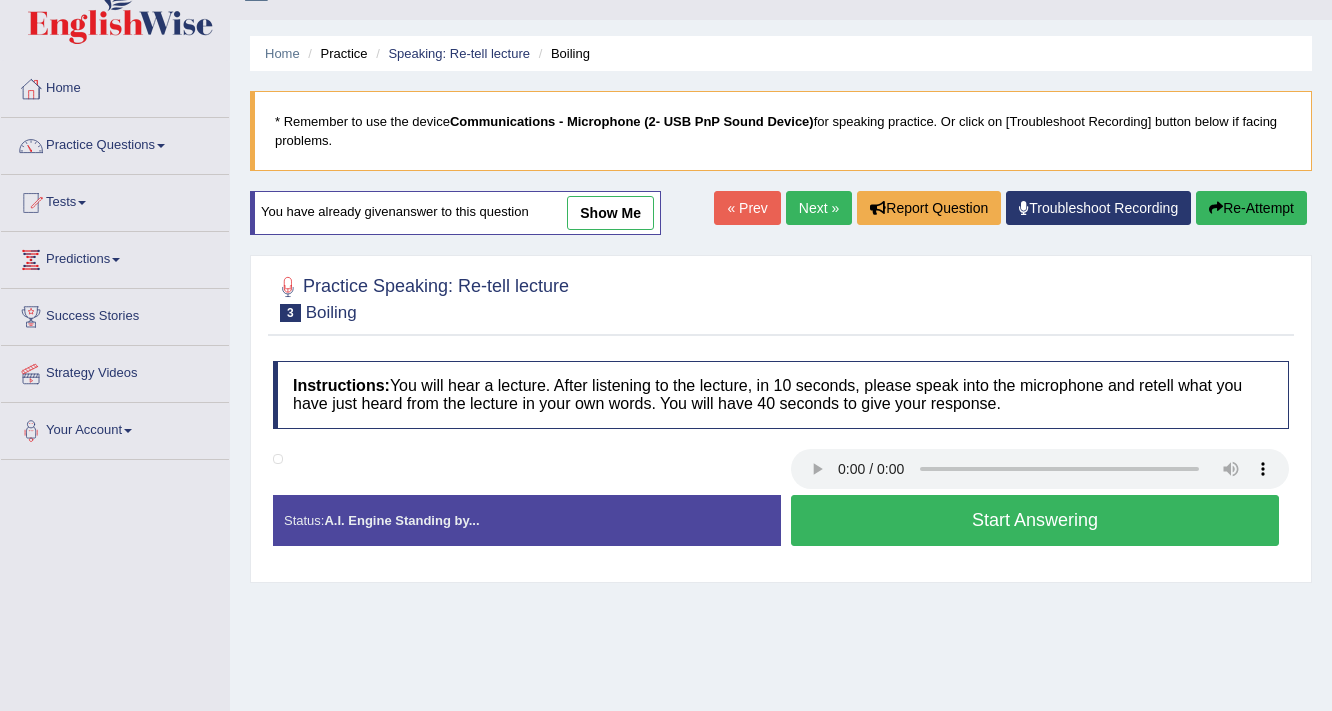 scroll, scrollTop: 38, scrollLeft: 0, axis: vertical 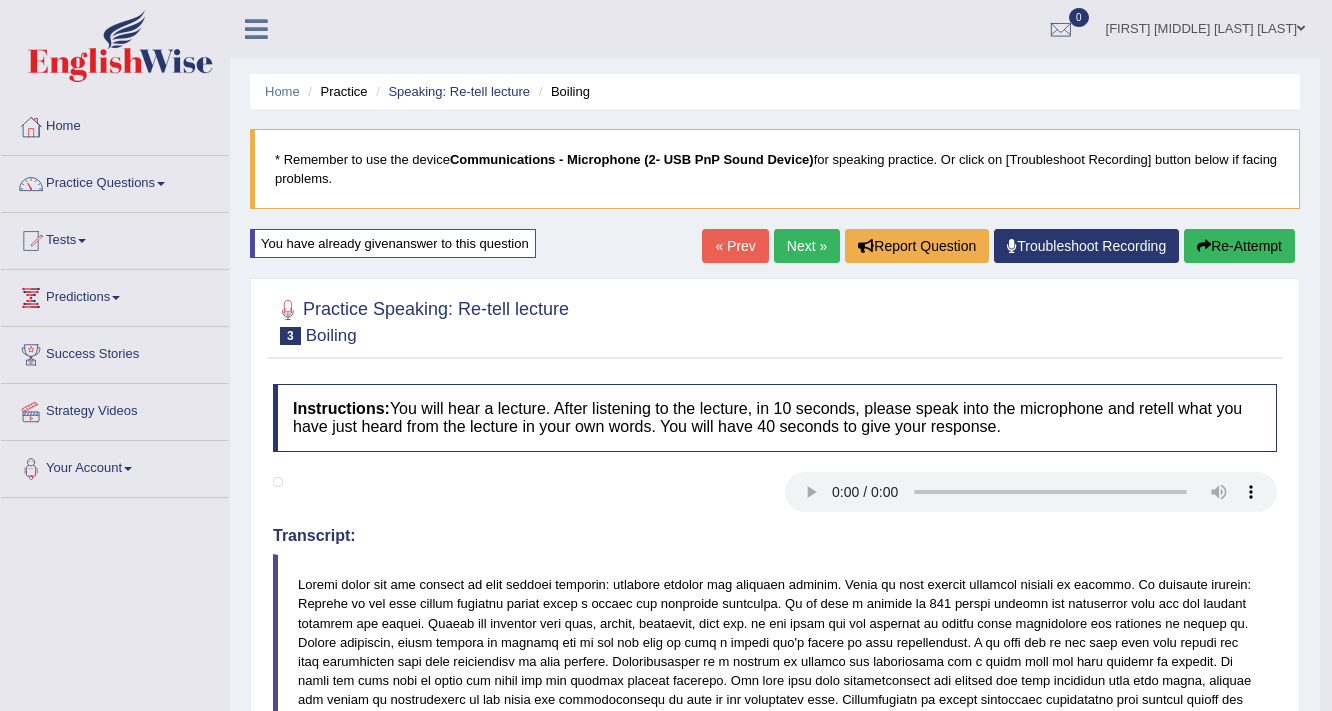 click on "Next »" at bounding box center (807, 246) 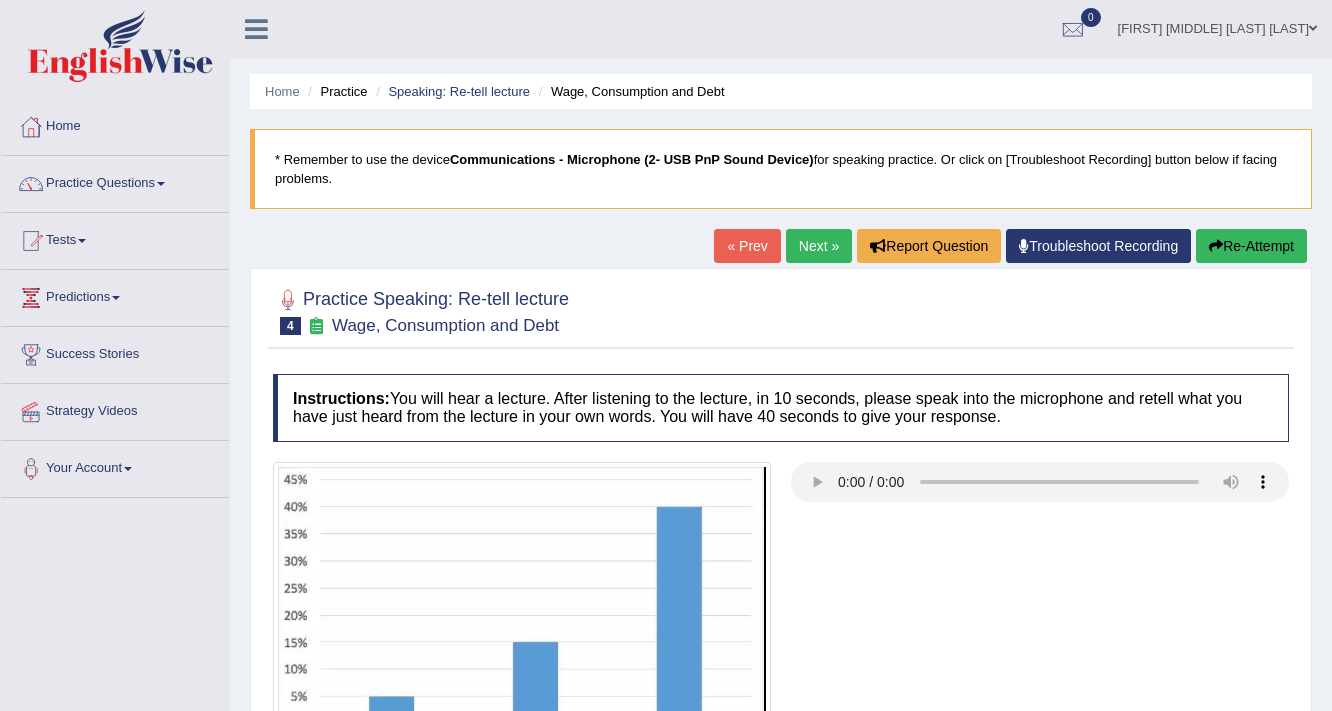 scroll, scrollTop: 0, scrollLeft: 0, axis: both 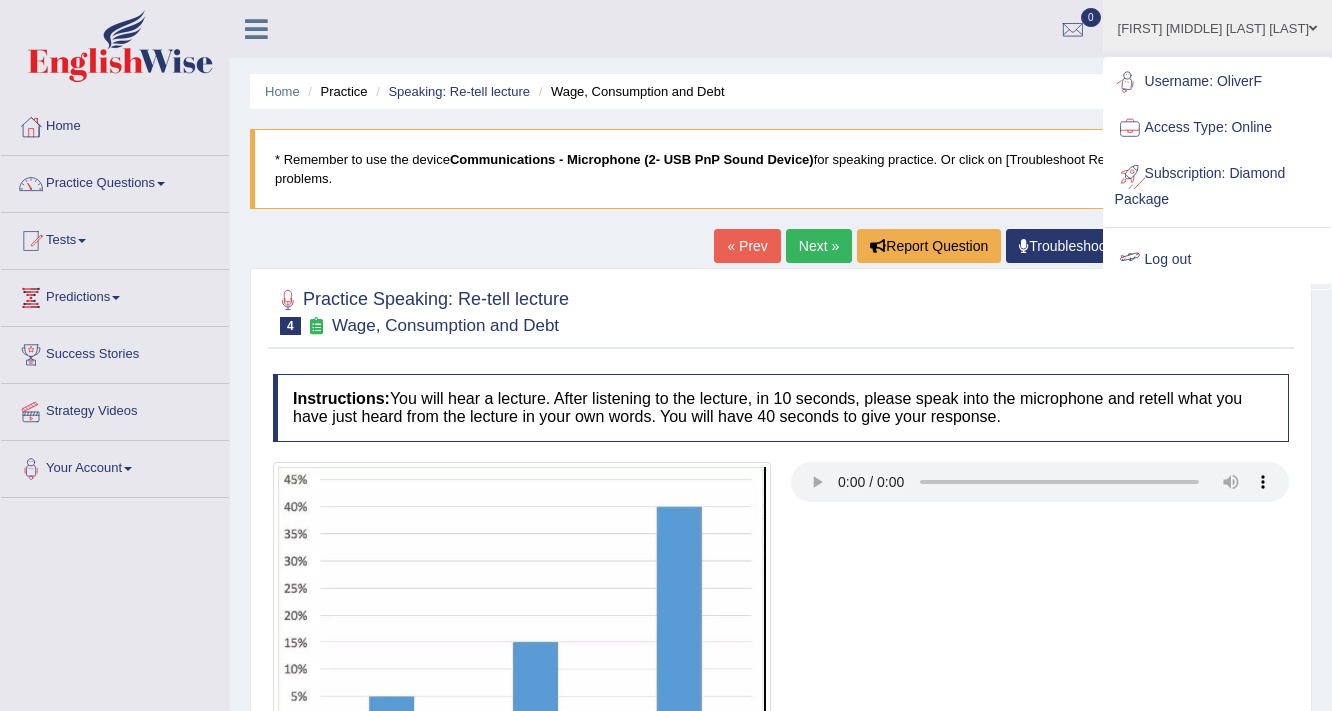 click on "Log out" at bounding box center (1217, 260) 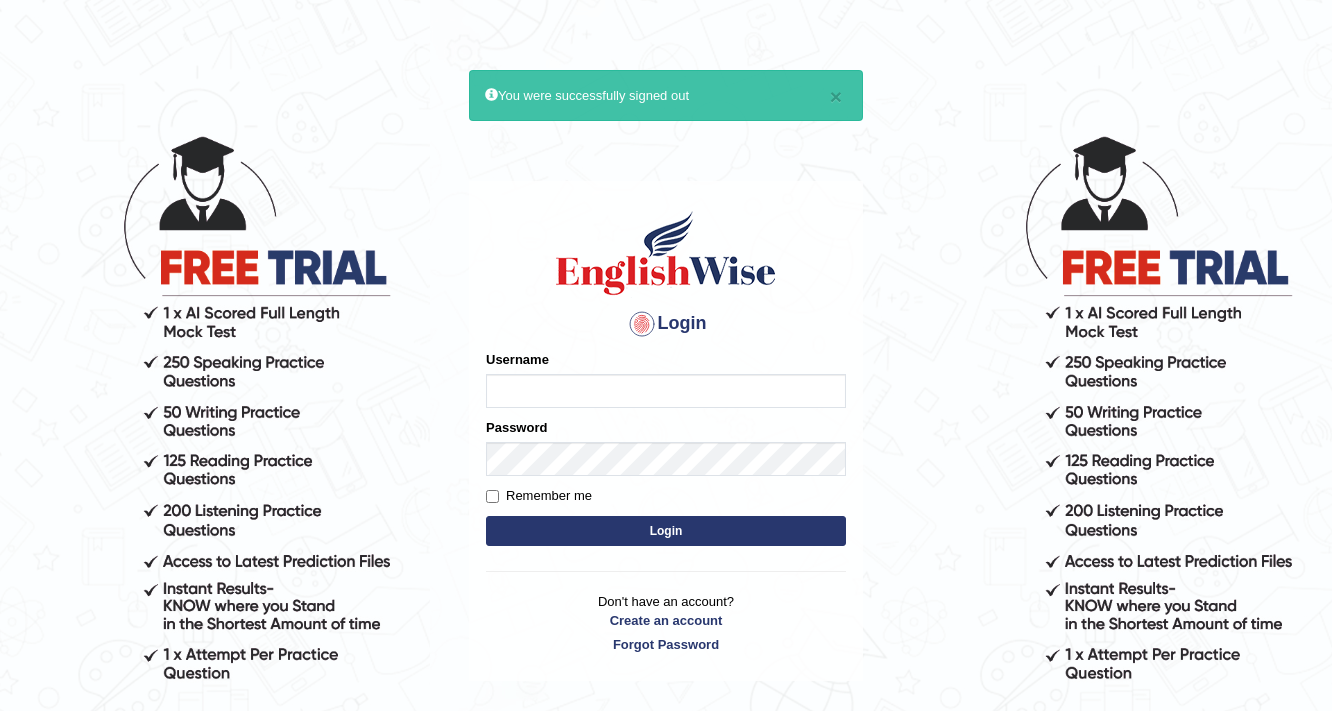 scroll, scrollTop: 0, scrollLeft: 0, axis: both 